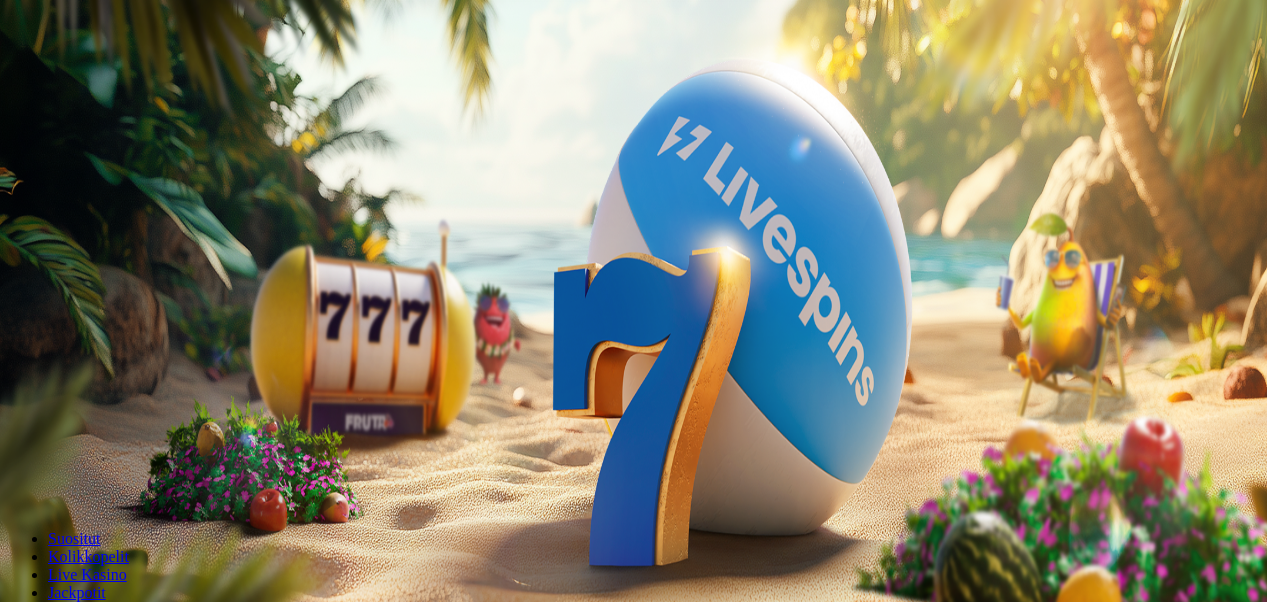 scroll, scrollTop: 0, scrollLeft: 0, axis: both 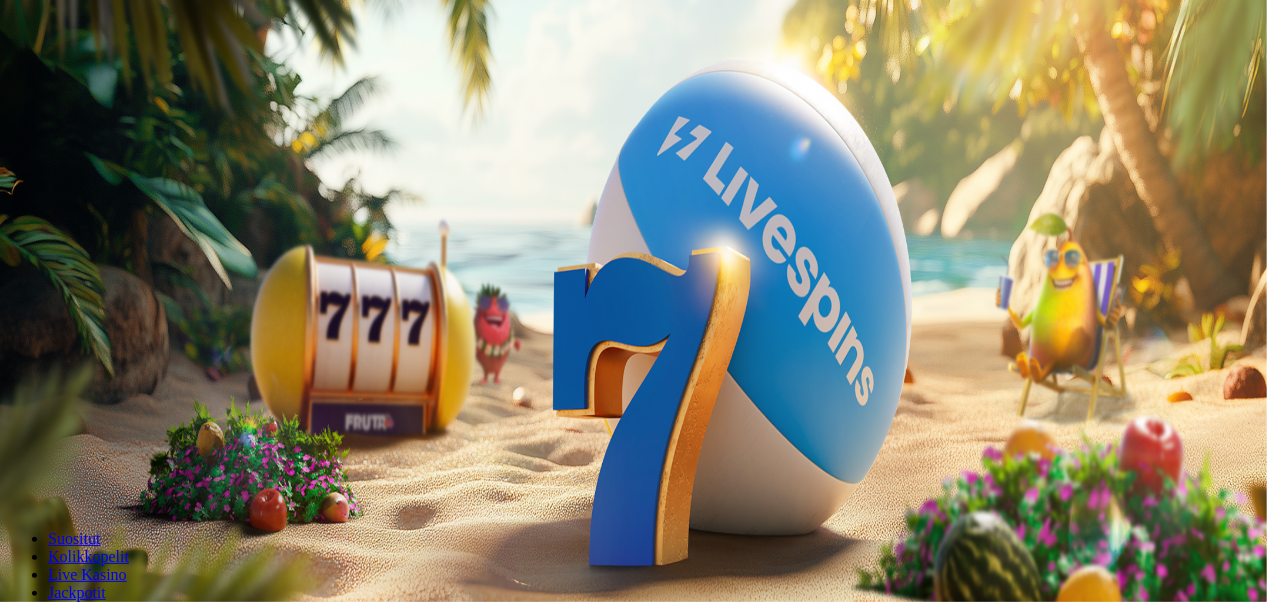 click on "***" at bounding box center [79, 429] 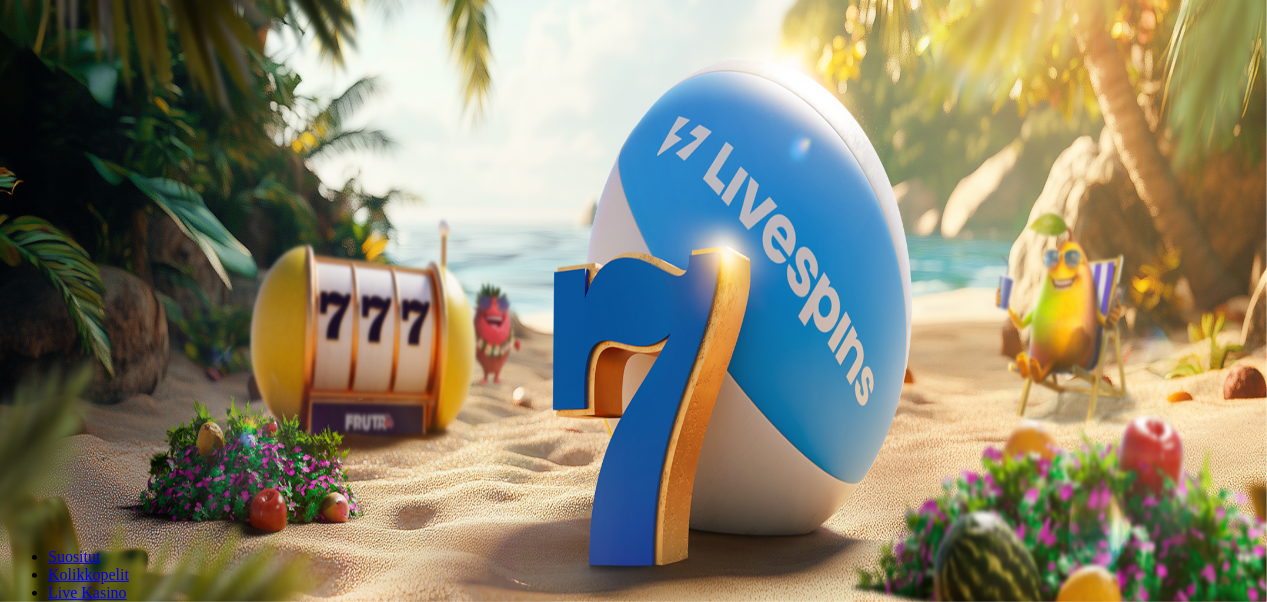 type on "*" 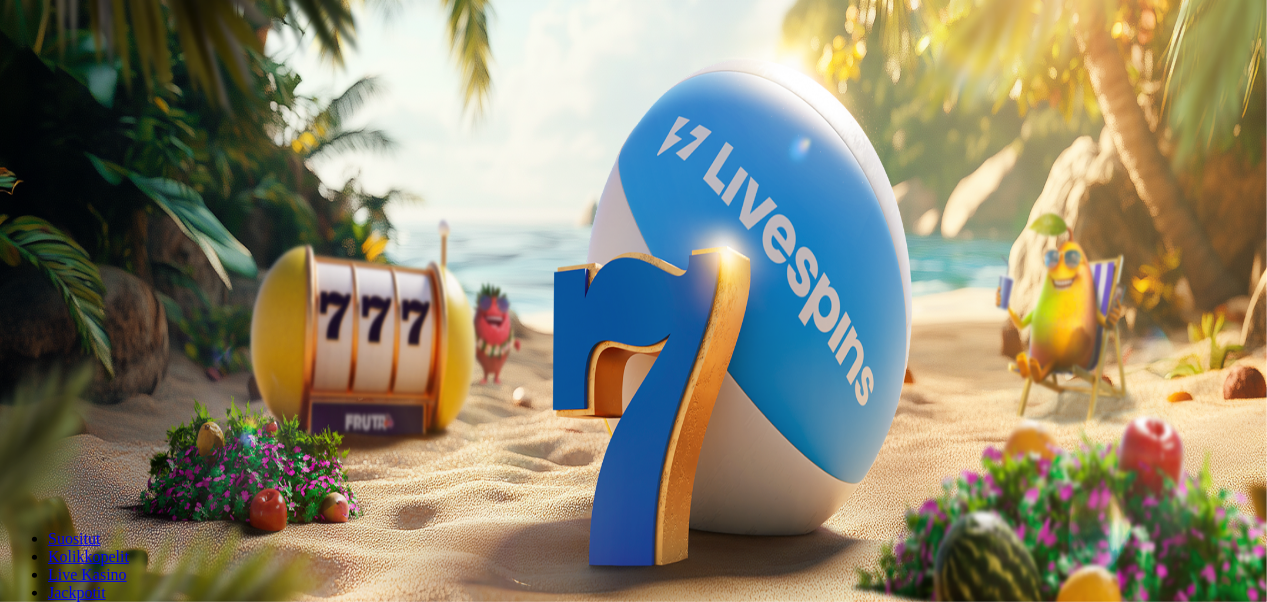 type on "**" 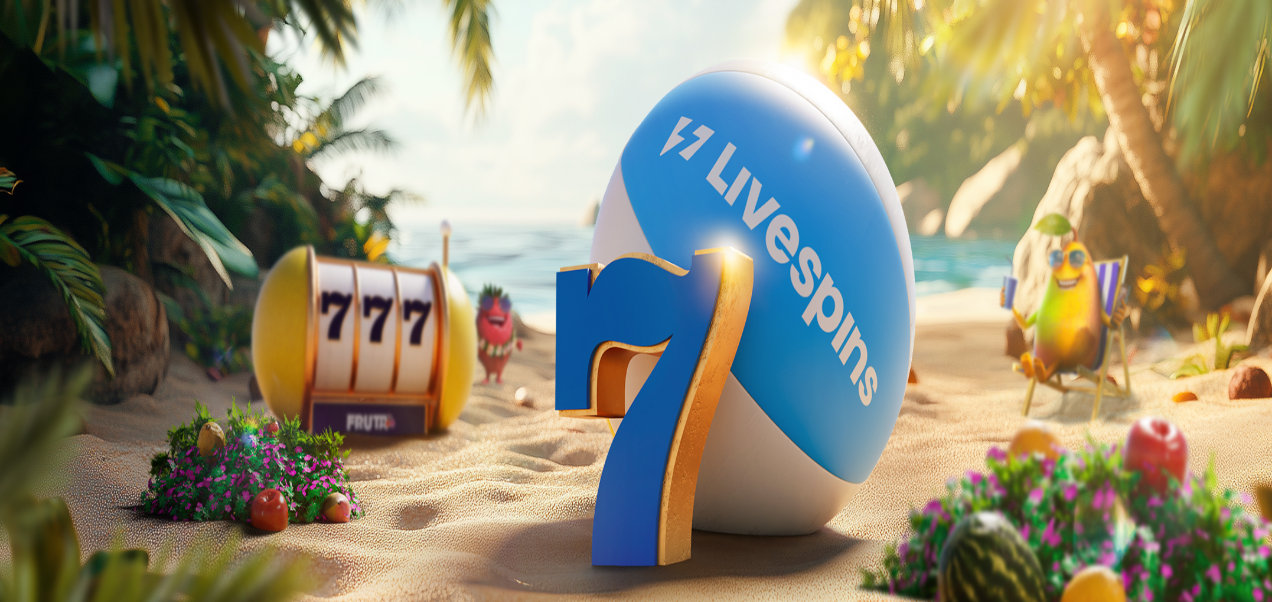 click on "Ymmärrän" at bounding box center (151, 5437) 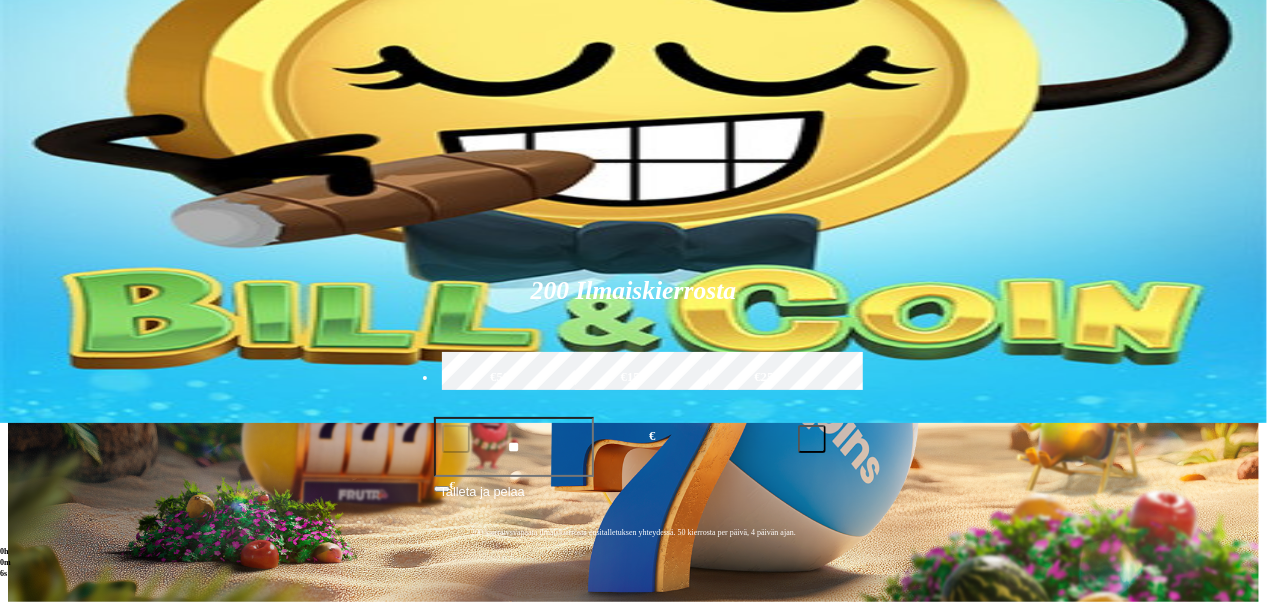 scroll, scrollTop: 191, scrollLeft: 0, axis: vertical 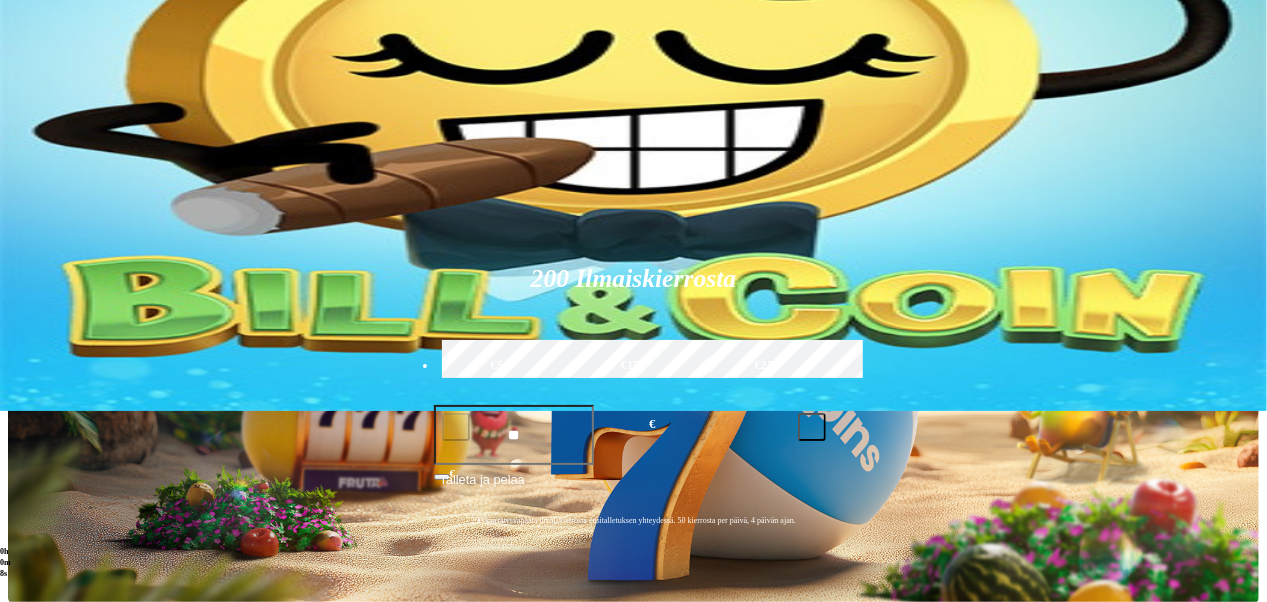 click on "Pelaa nyt" at bounding box center [77, 1304] 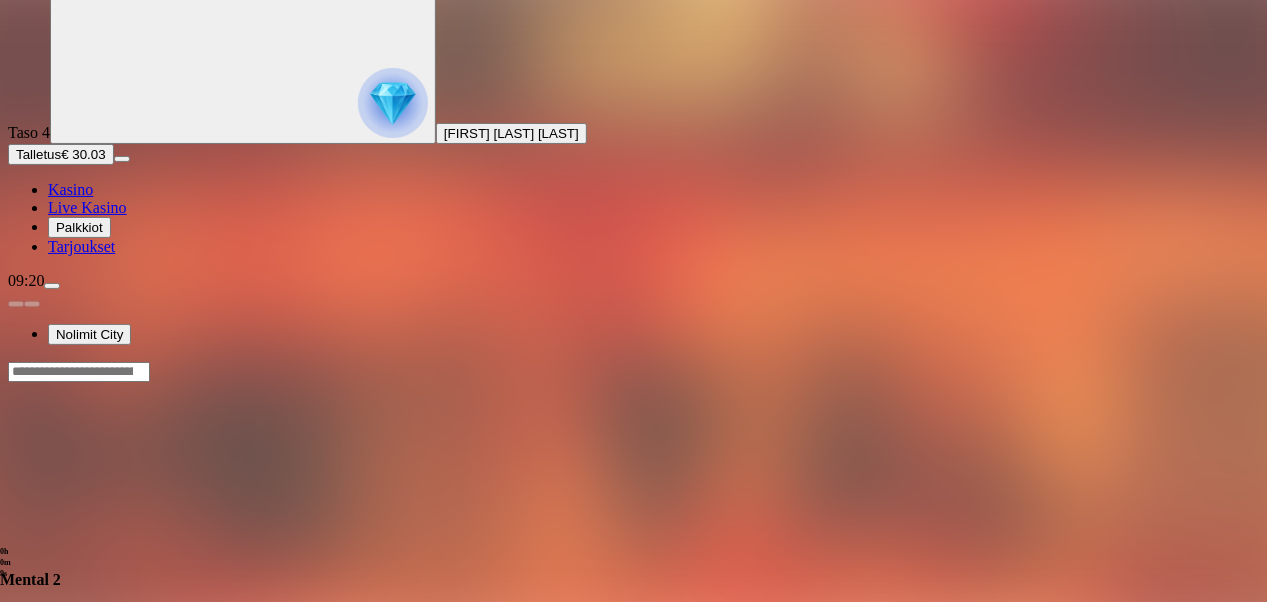 scroll, scrollTop: 0, scrollLeft: 0, axis: both 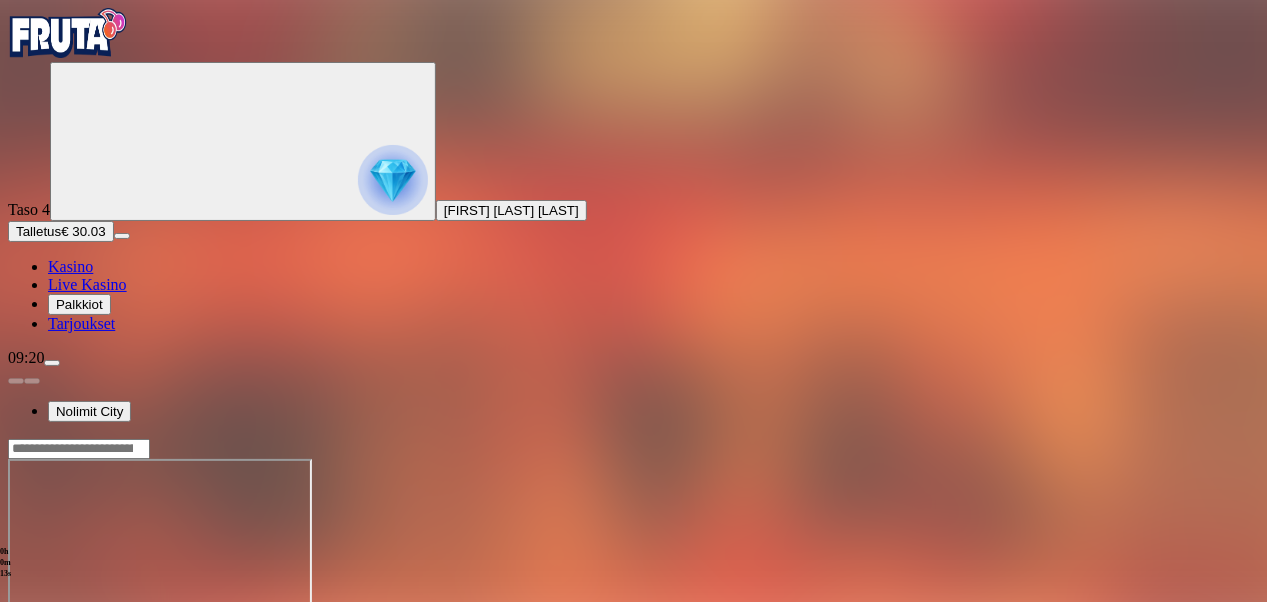 click at bounding box center [48, 631] 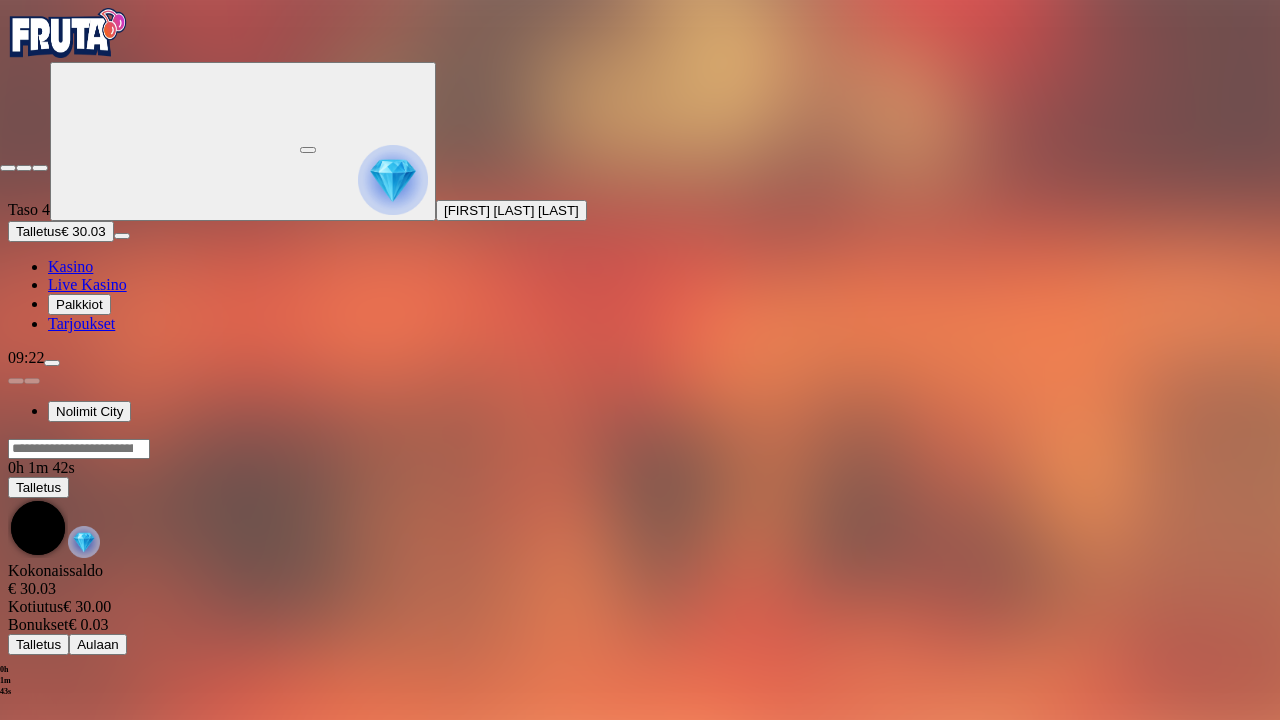 click at bounding box center [40, 168] 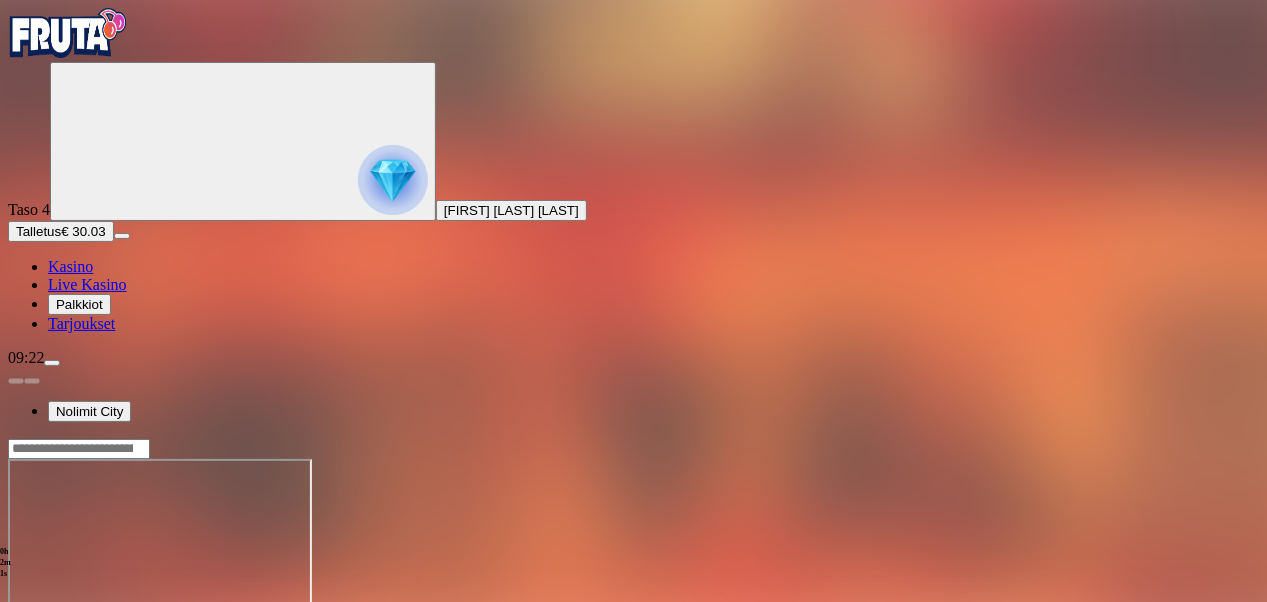 click at bounding box center (48, 631) 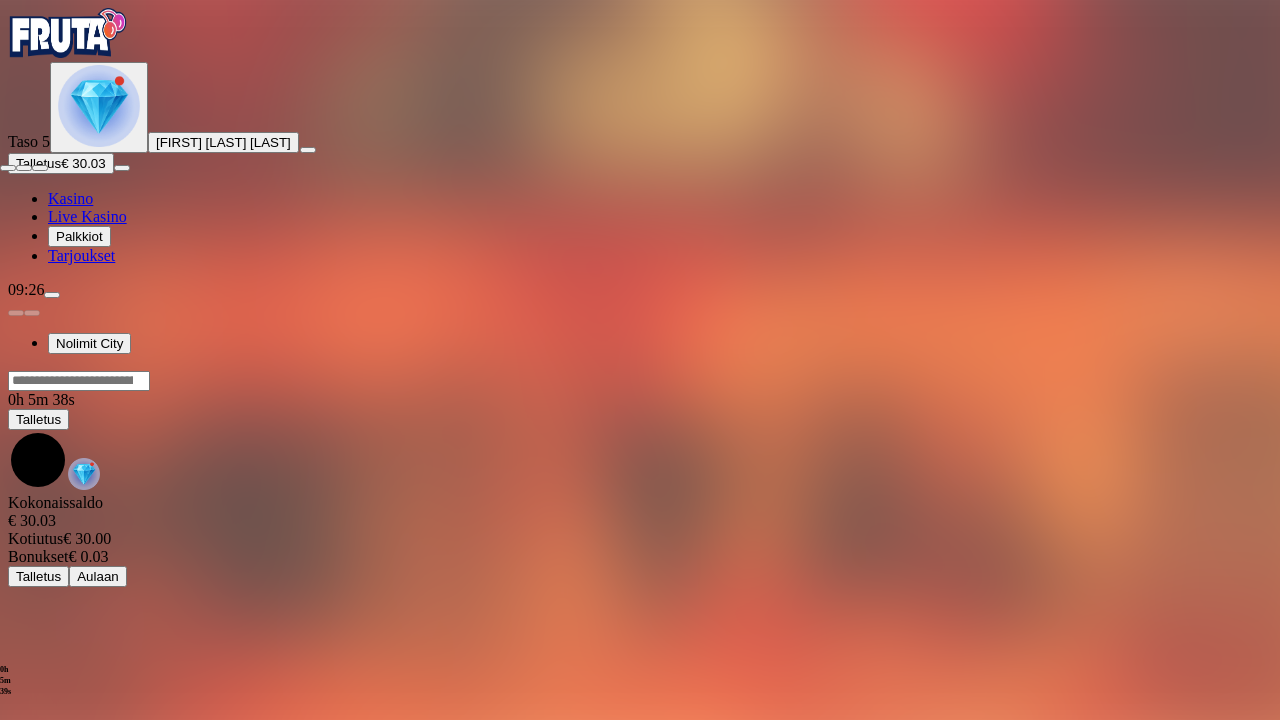 click at bounding box center [40, 168] 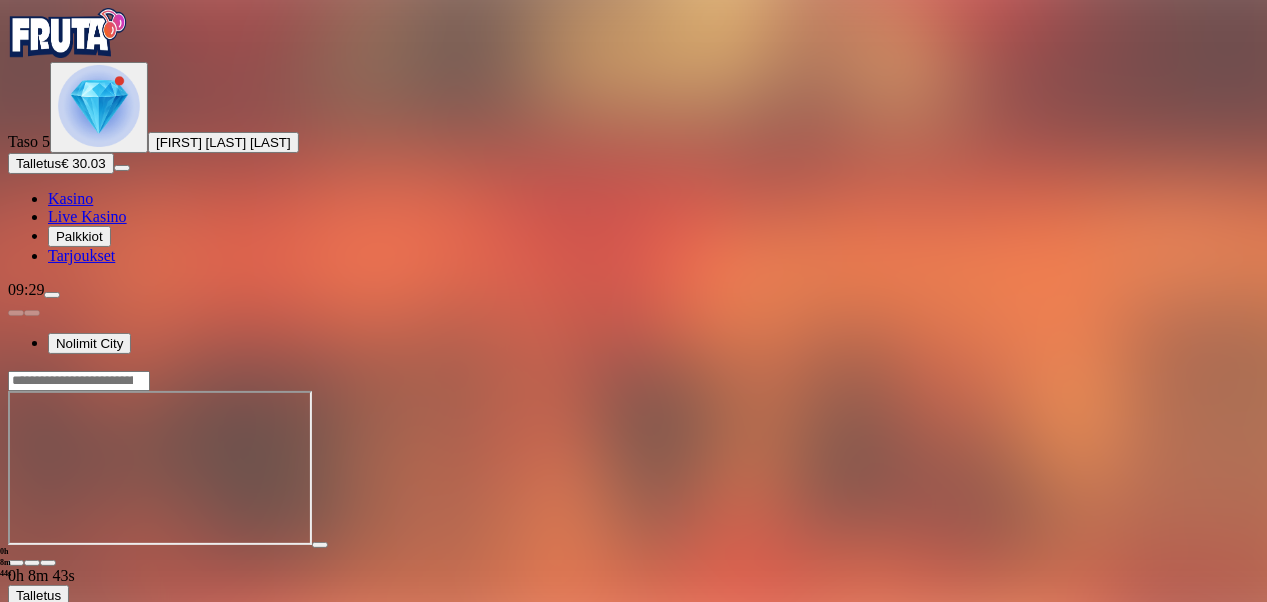 click at bounding box center [99, 106] 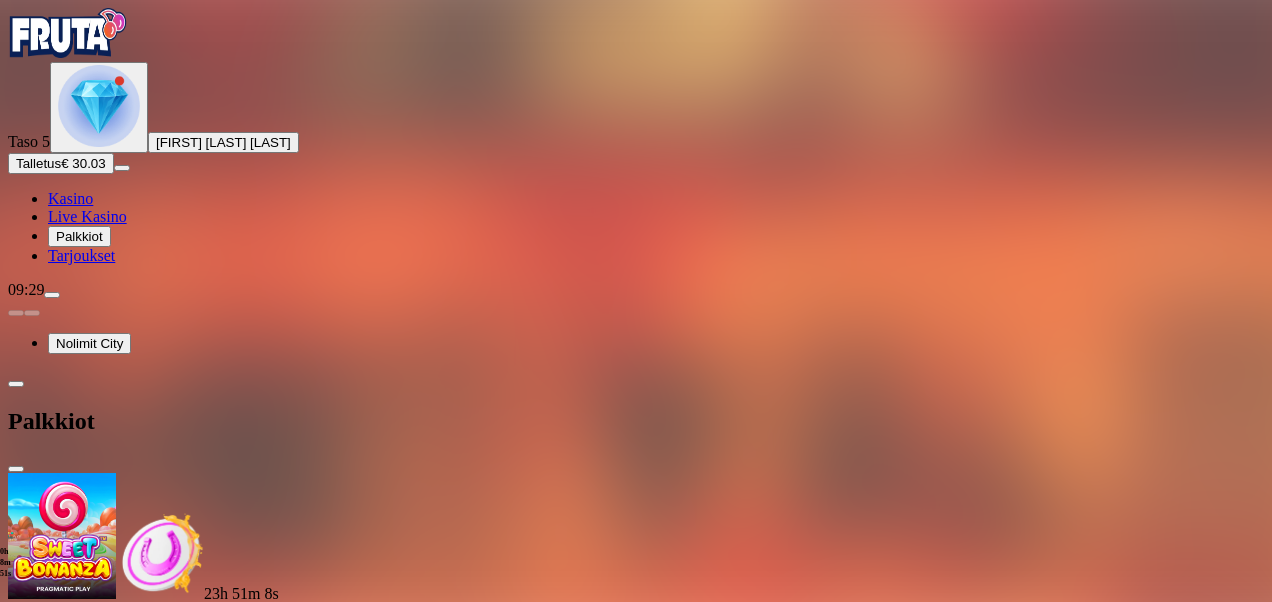 click at bounding box center [112, 920] 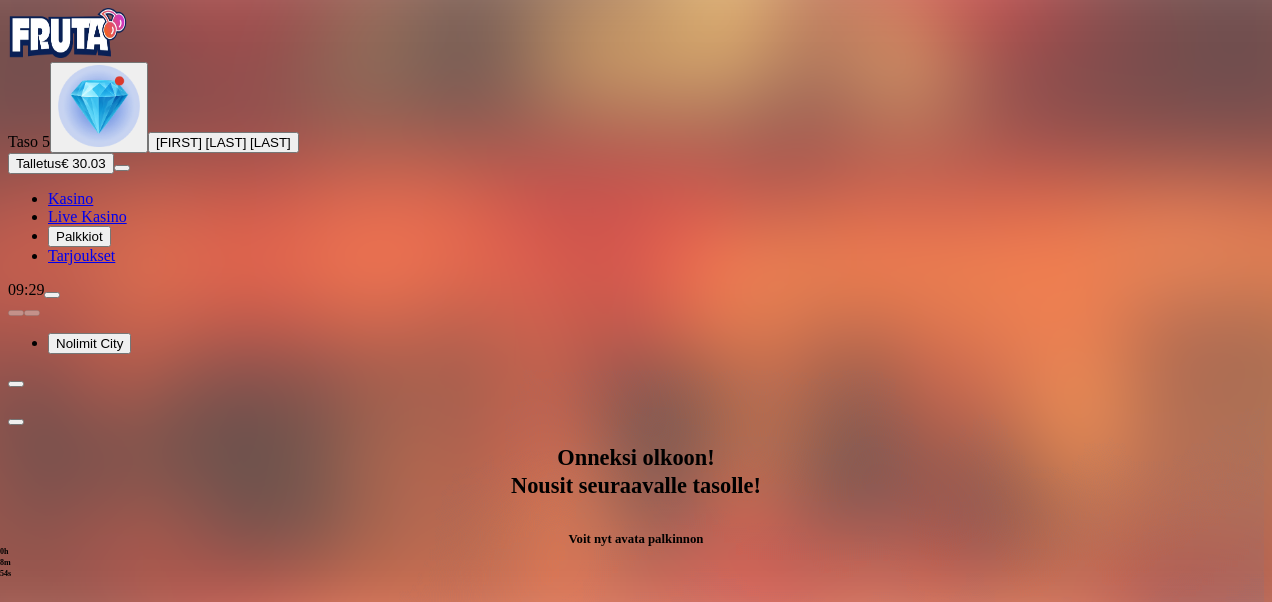 click on "Avaa palkinto" at bounding box center [636, 866] 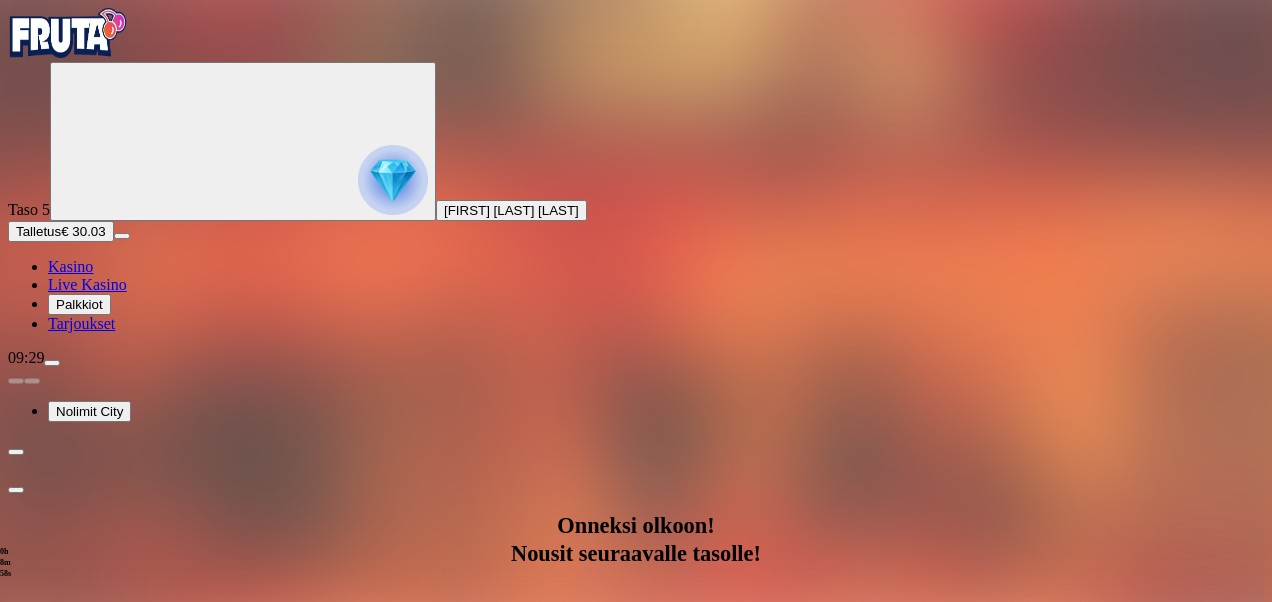 click at bounding box center [88, 1138] 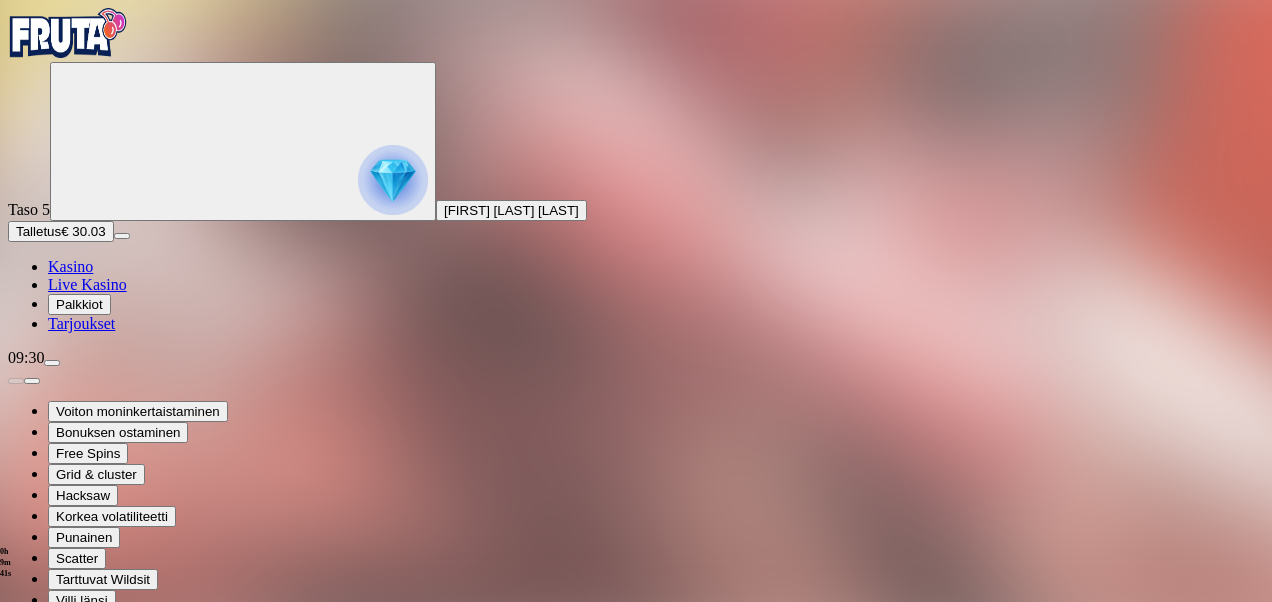 click at bounding box center [393, 180] 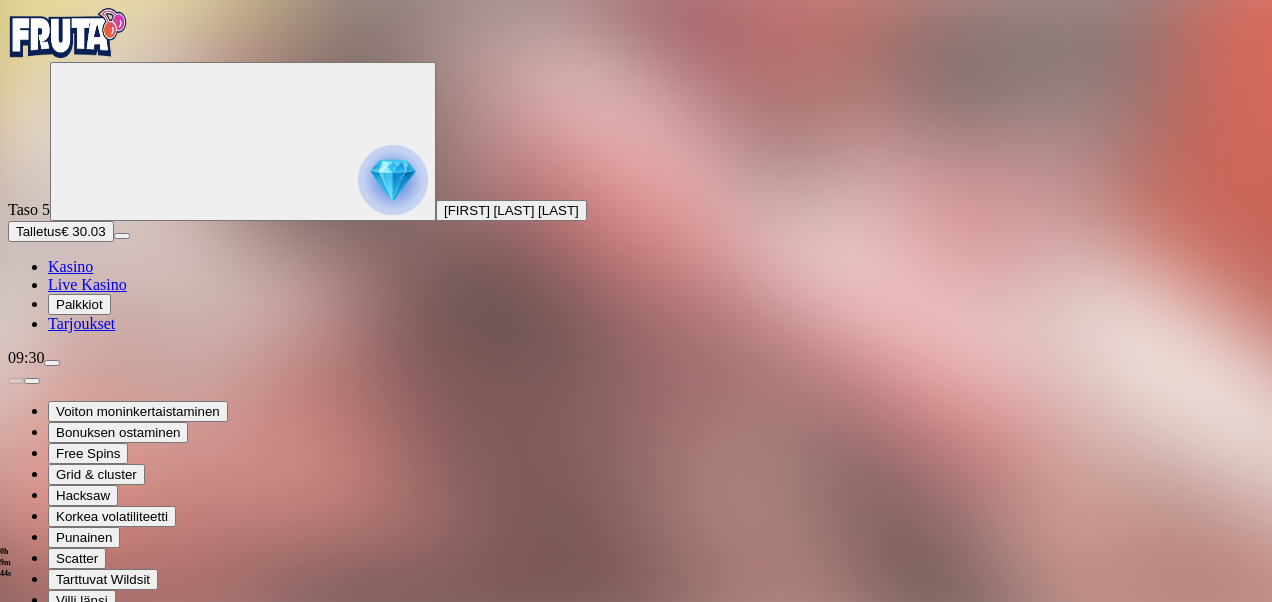 click on "Taso 6 Fruit Up   ja nappaat seuraavan palkkion" at bounding box center (636, 1126) 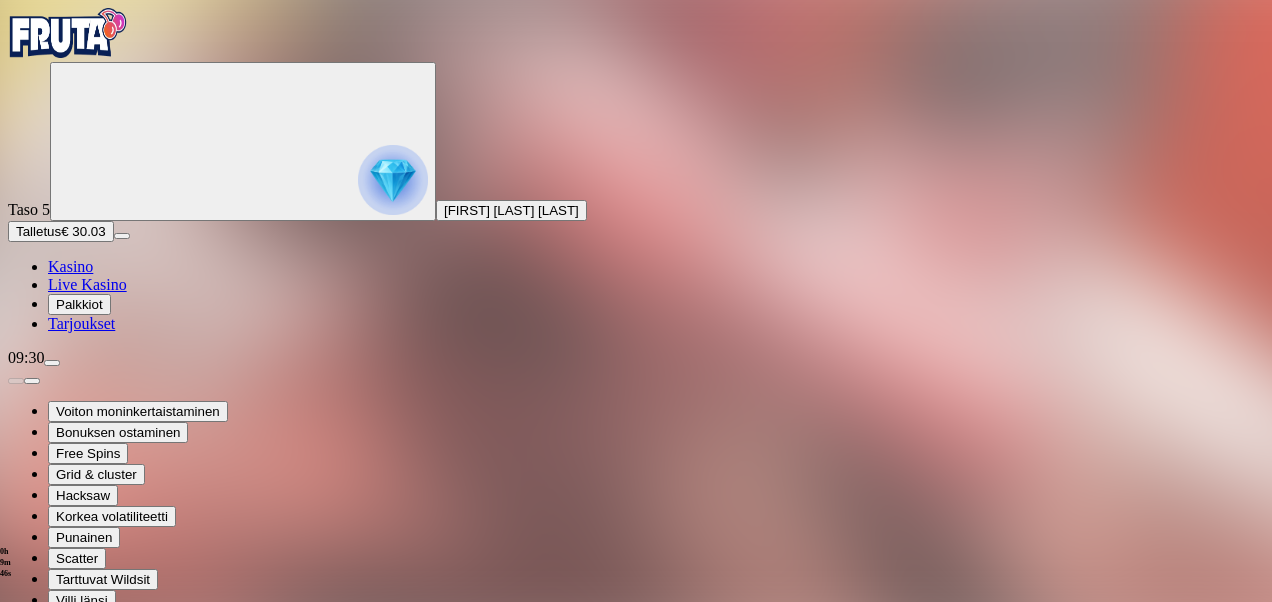 click at bounding box center (88, 969) 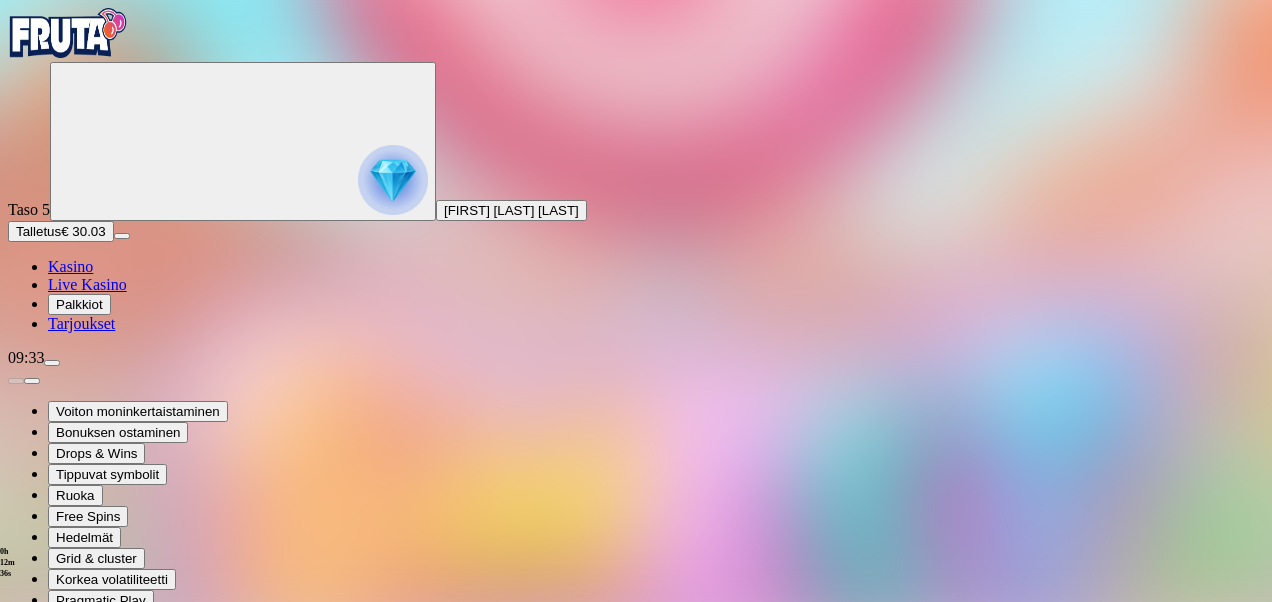 click on "Kasino" at bounding box center (70, 266) 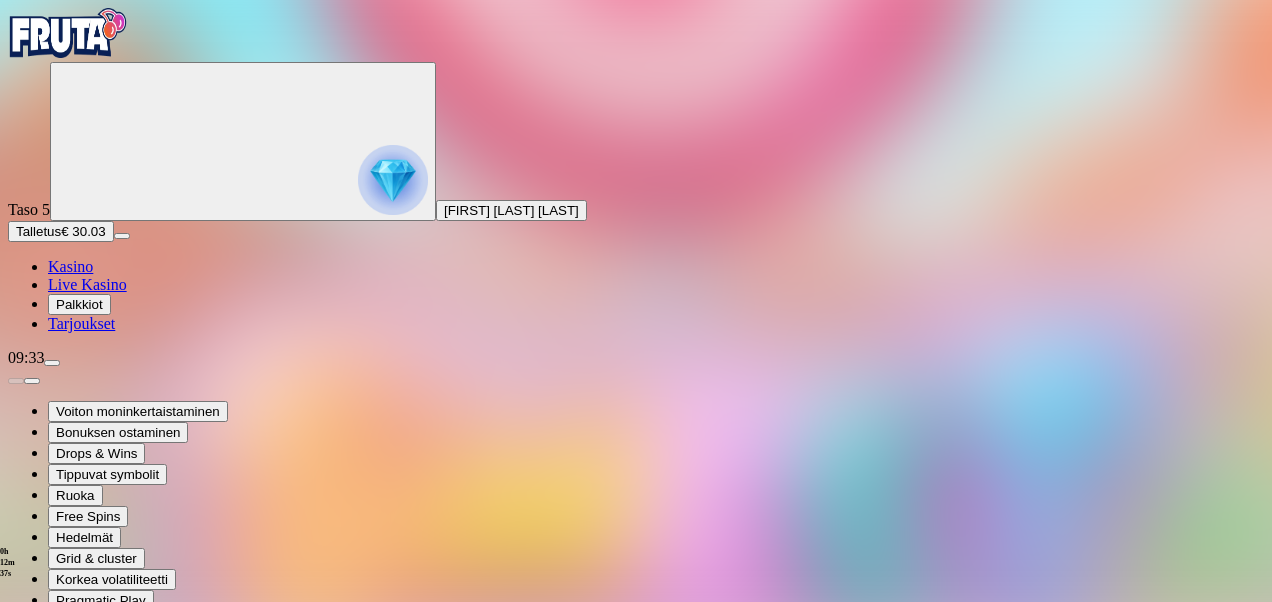 click on "Kasino" at bounding box center [70, 266] 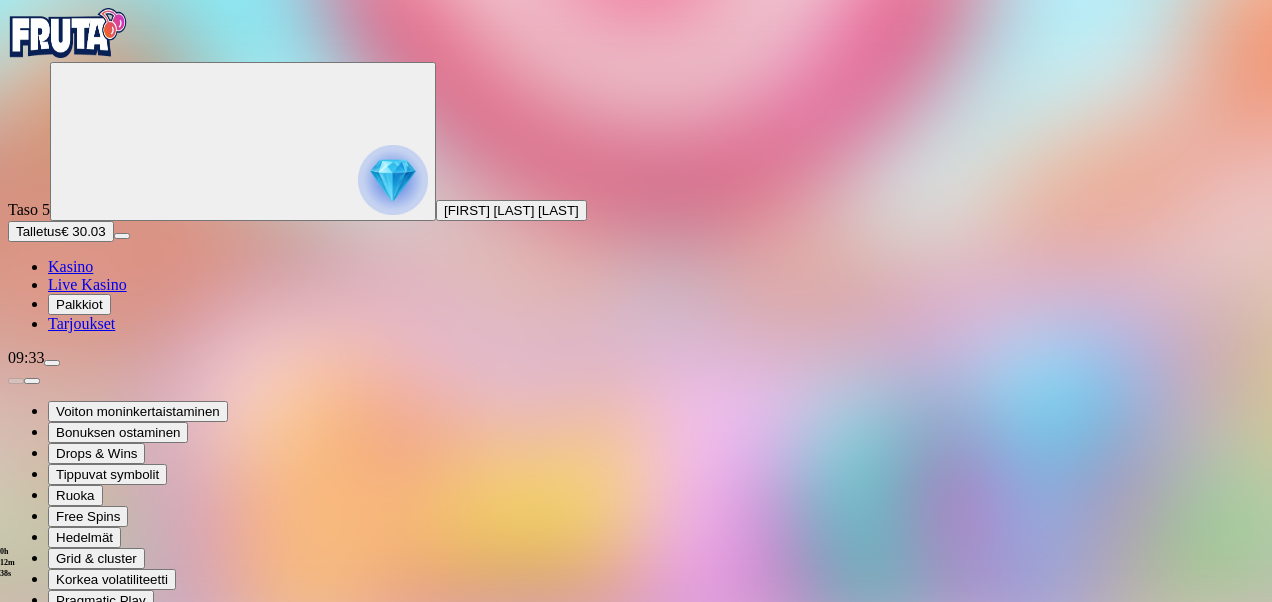 click on "Kasino" at bounding box center [70, 266] 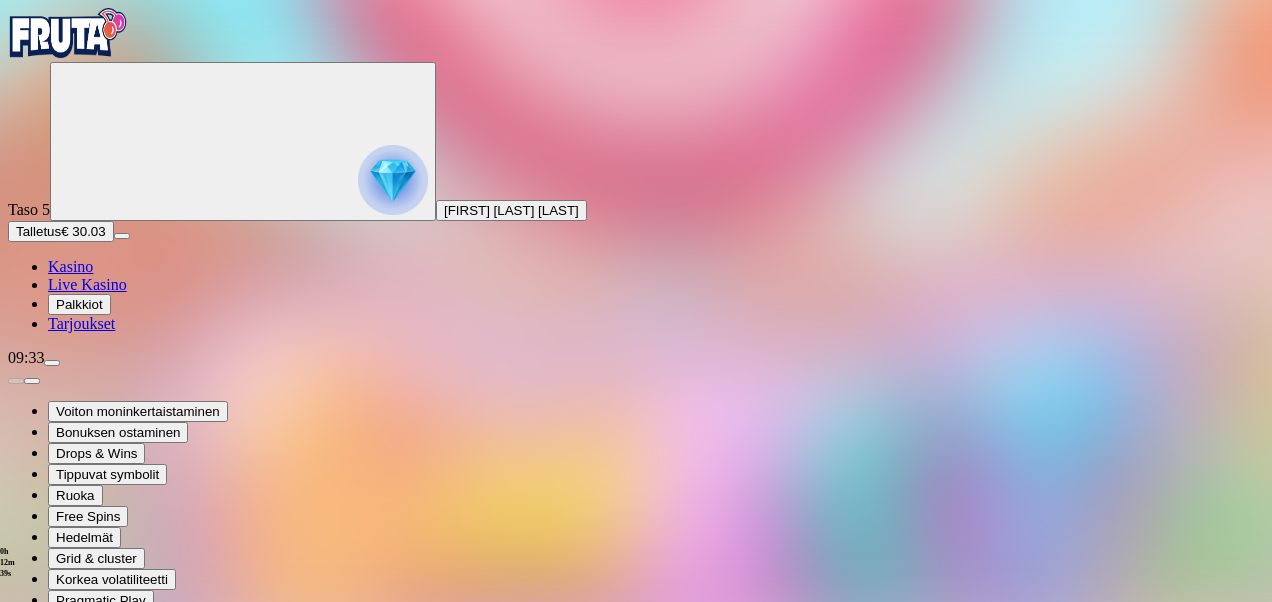 click on "Kasino" at bounding box center [70, 266] 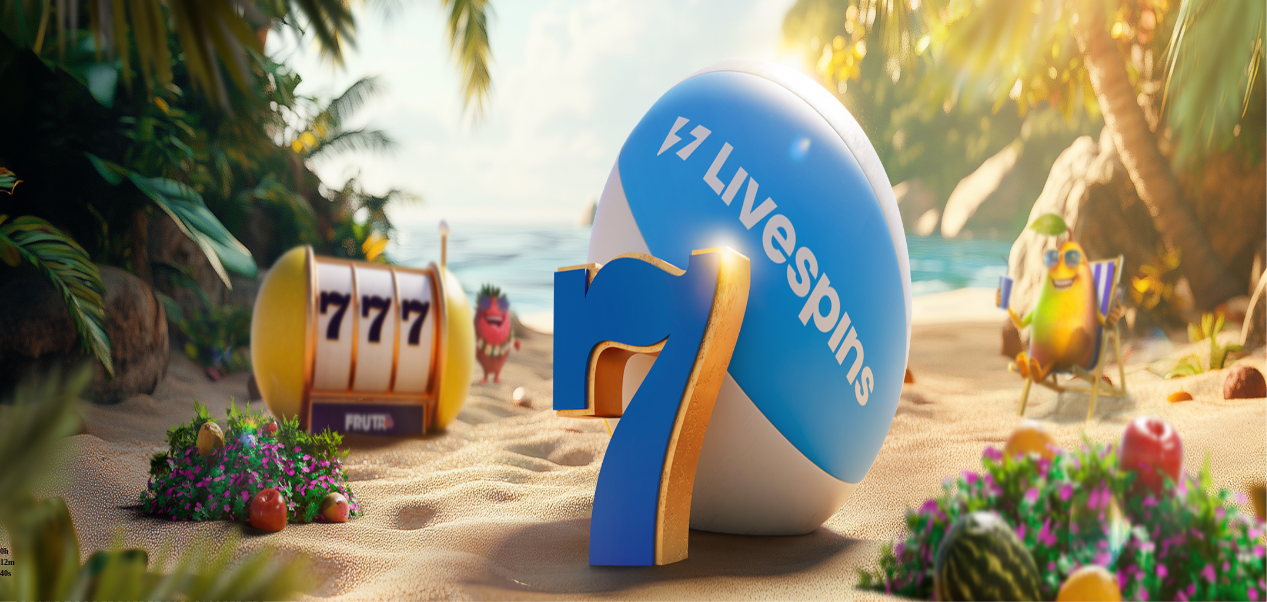 click on "Kasino" at bounding box center [70, 266] 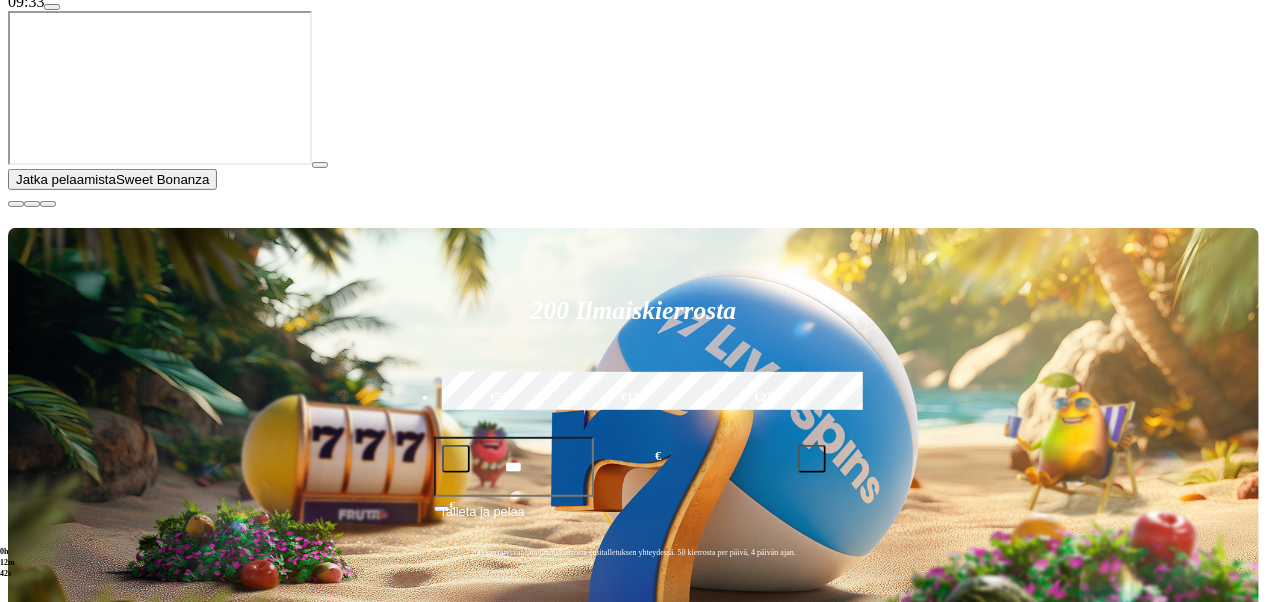 scroll, scrollTop: 357, scrollLeft: 0, axis: vertical 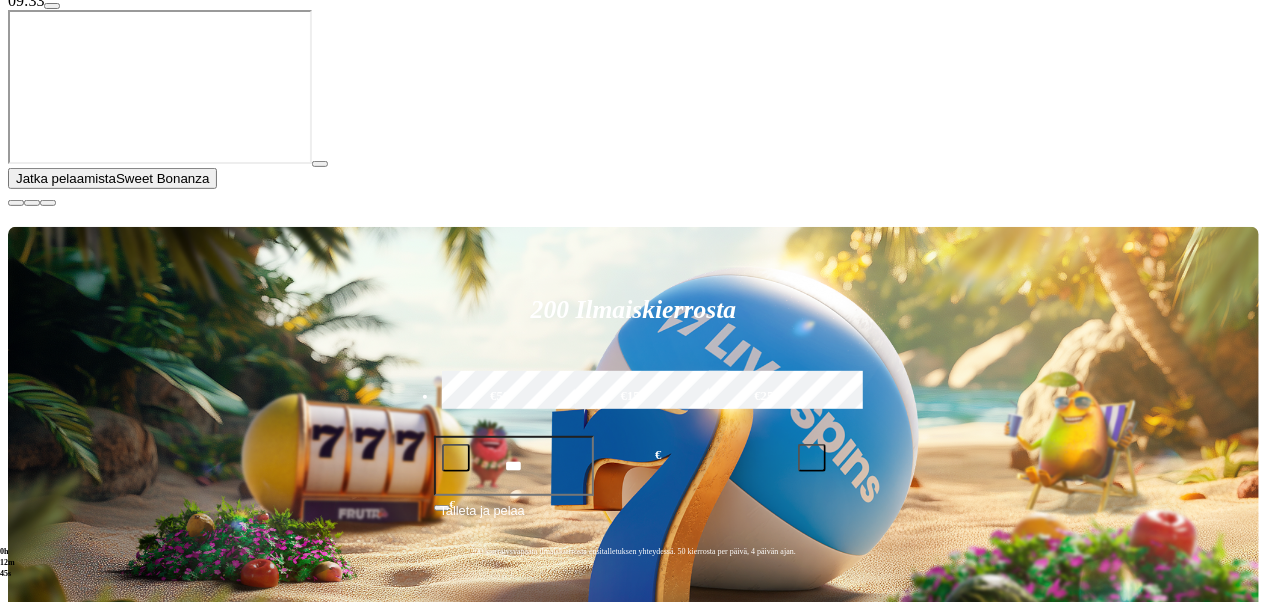 click on "Pelaa nyt" at bounding box center (77, 1430) 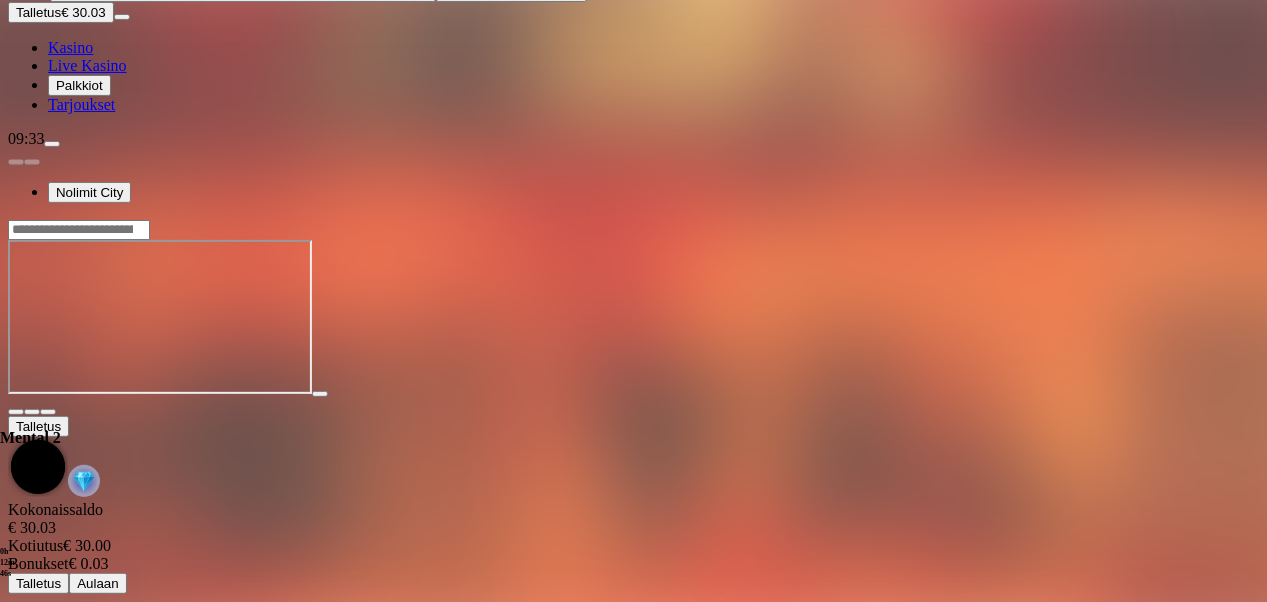 scroll, scrollTop: 0, scrollLeft: 0, axis: both 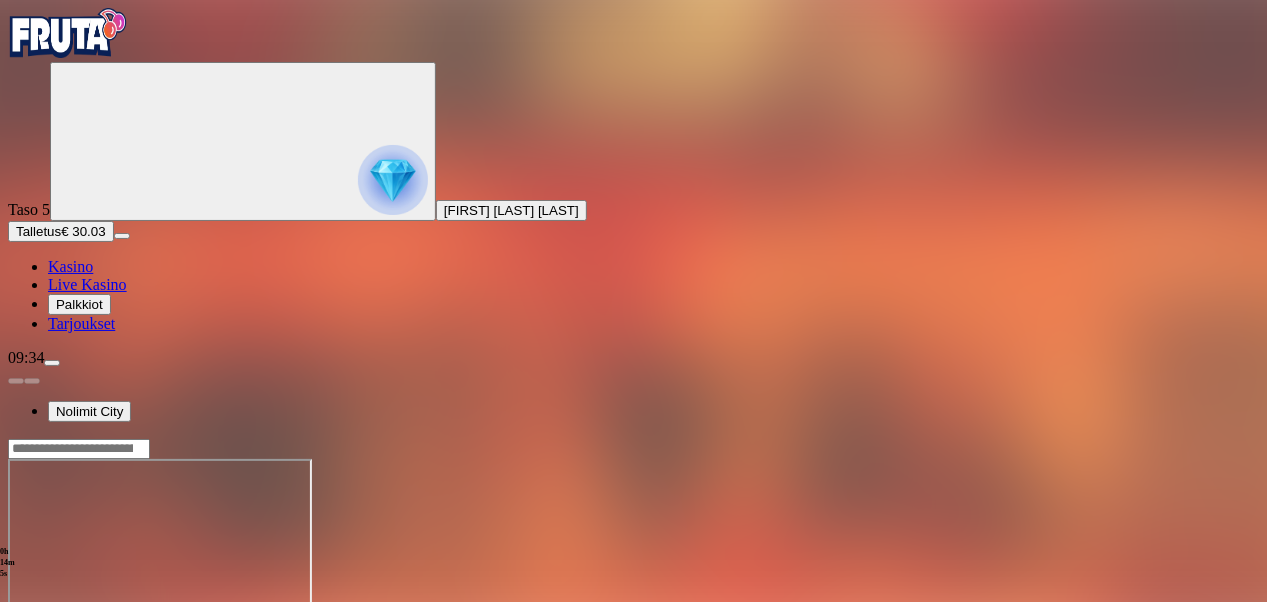 click at bounding box center (48, 631) 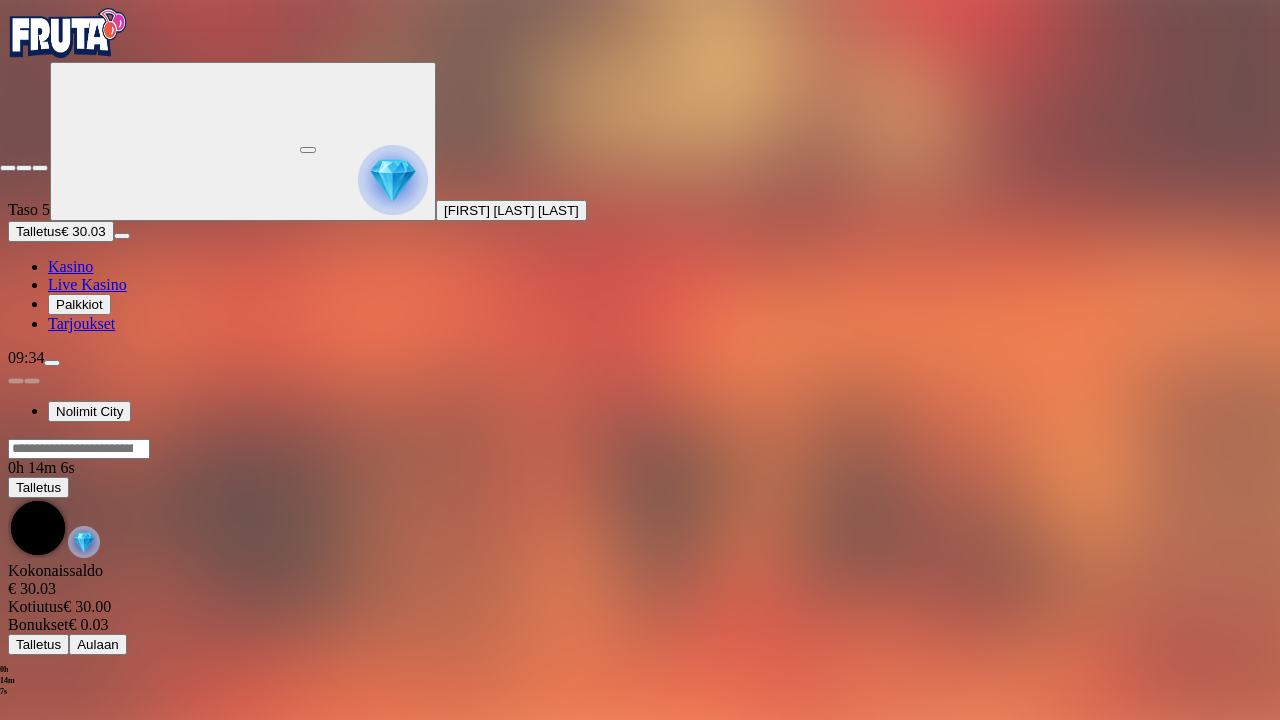 click at bounding box center (40, 168) 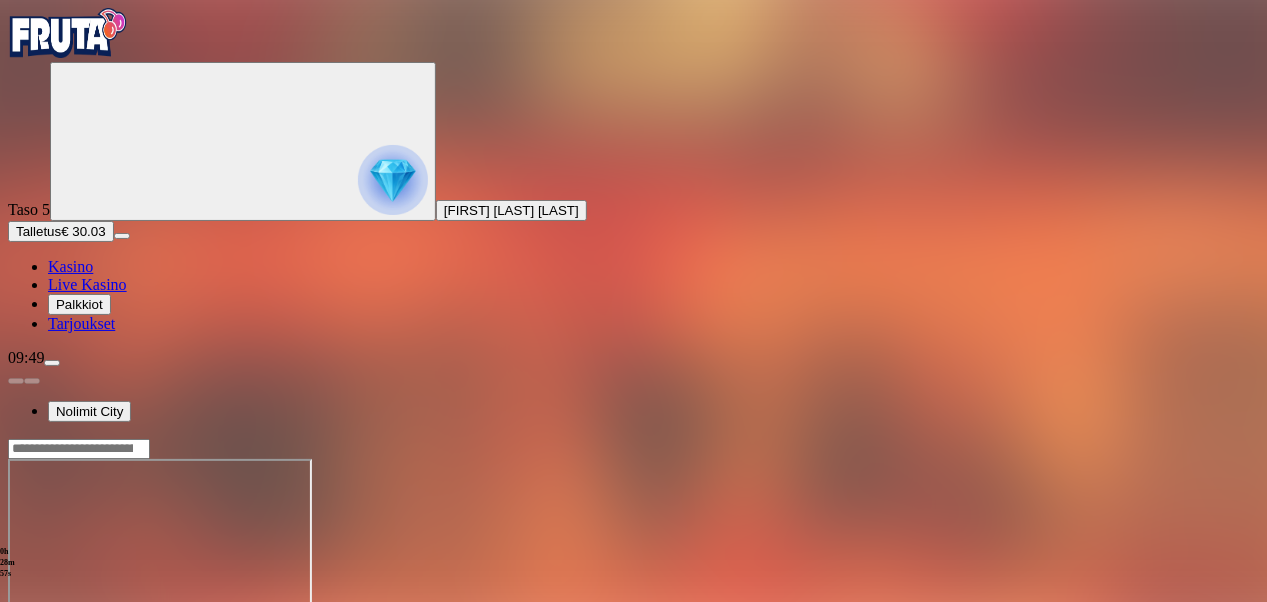 click at bounding box center [393, 180] 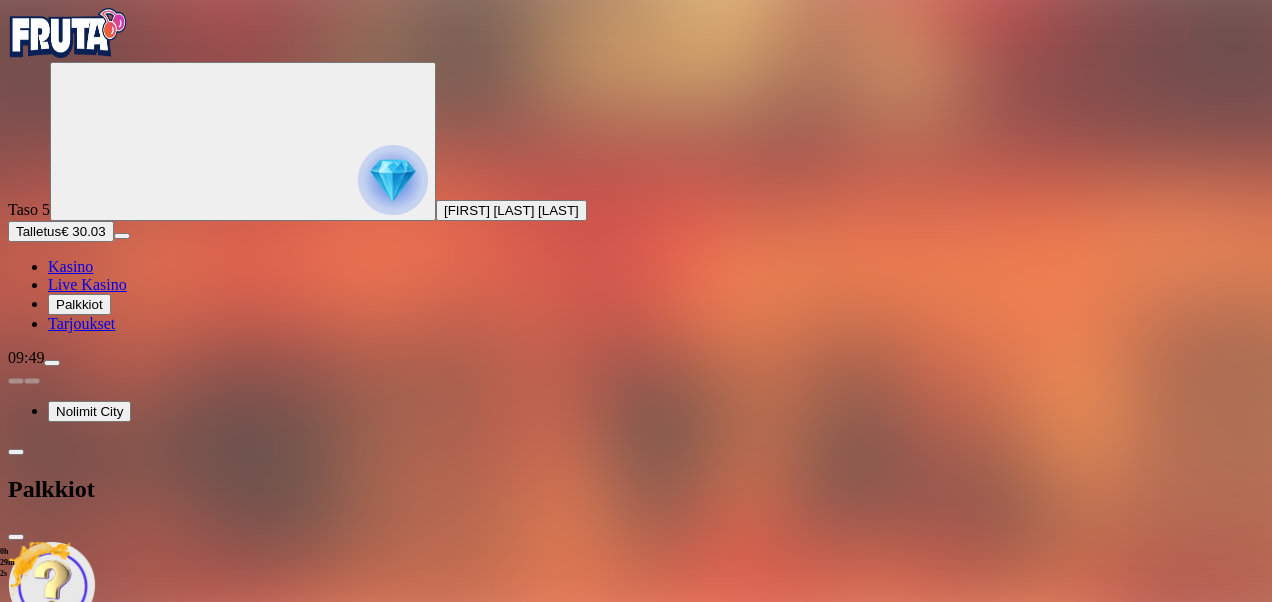 click at bounding box center (16, 537) 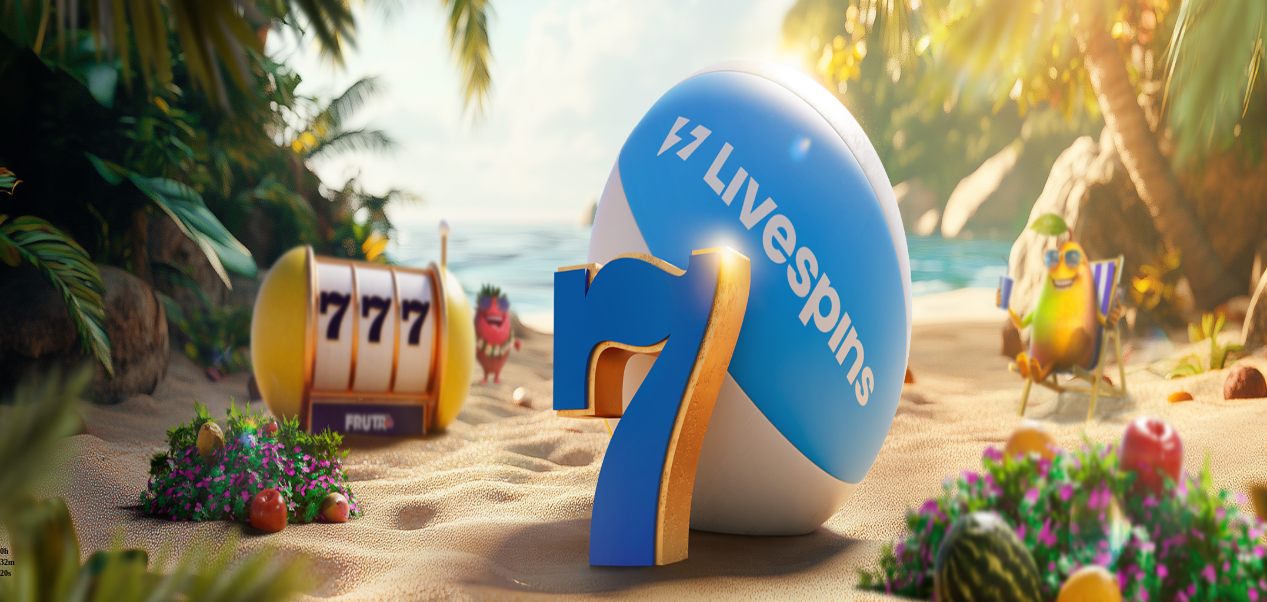 scroll, scrollTop: 0, scrollLeft: 0, axis: both 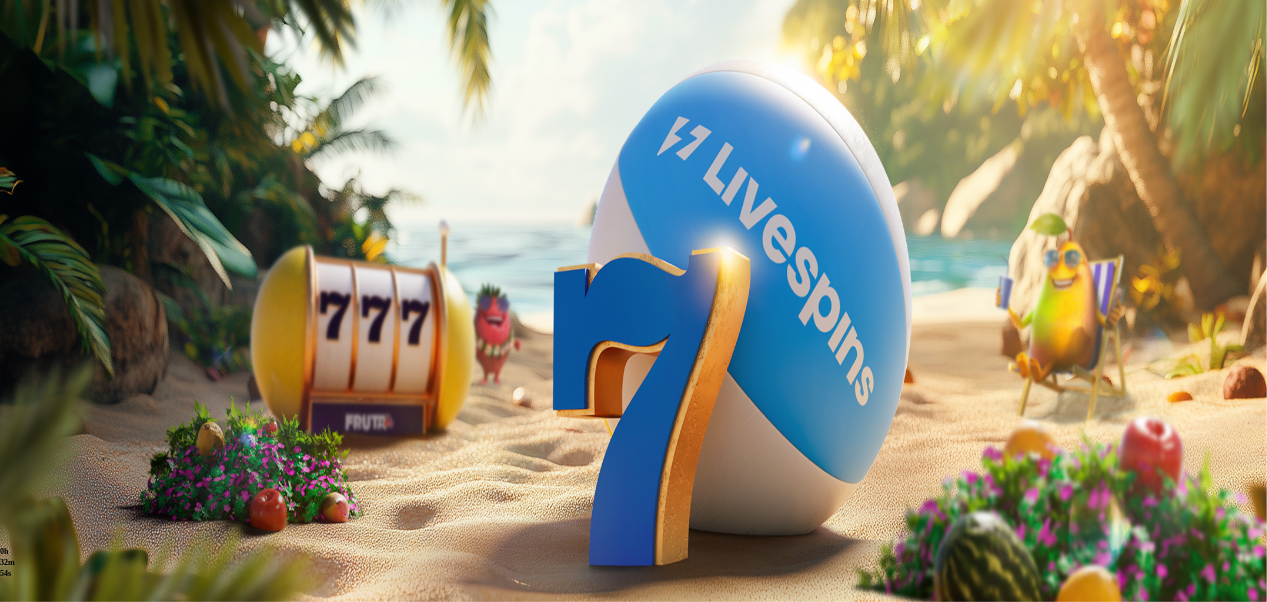 click at bounding box center (16, 651) 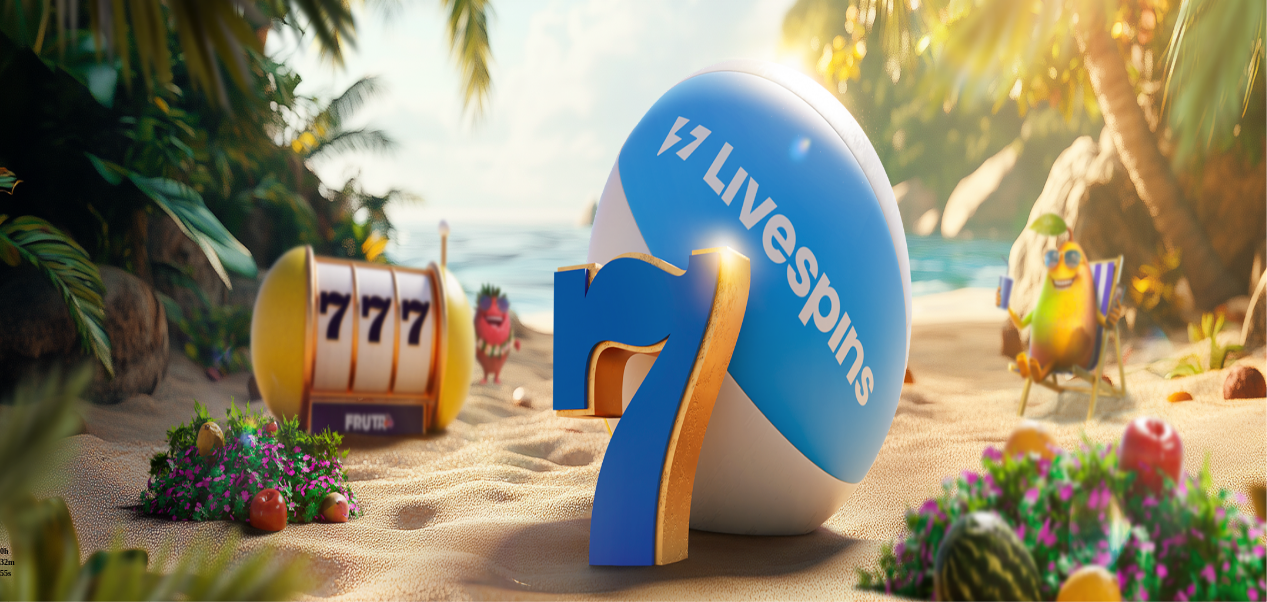 click at bounding box center (16, 651) 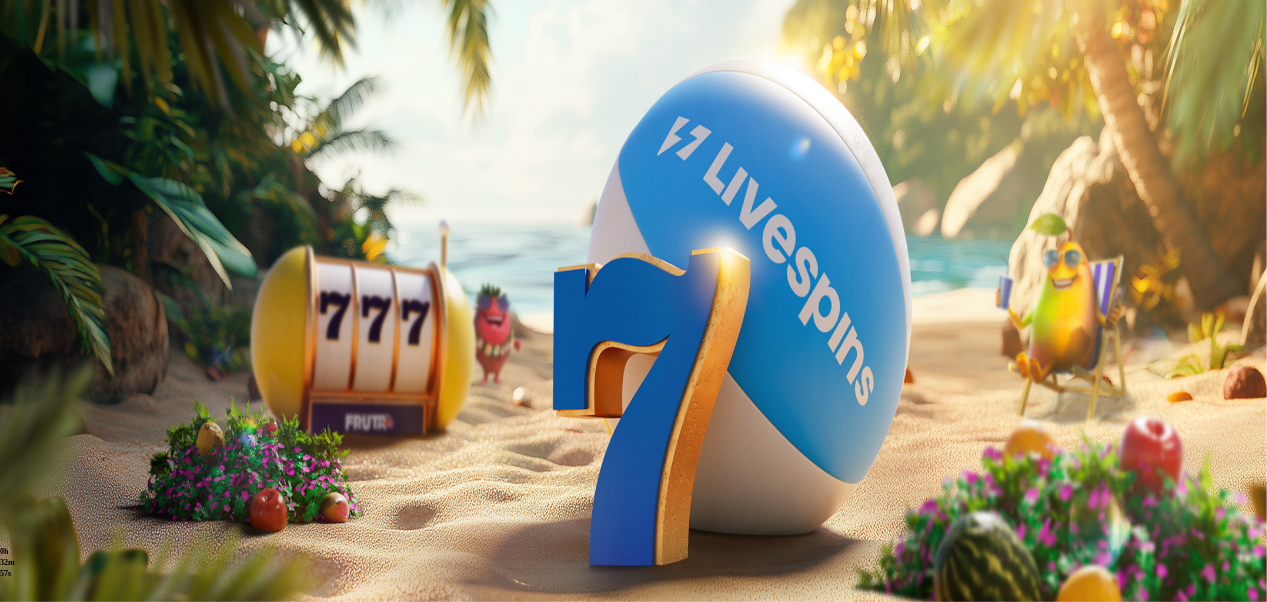 click on "Talleta ja pelaa" at bounding box center (60, 665) 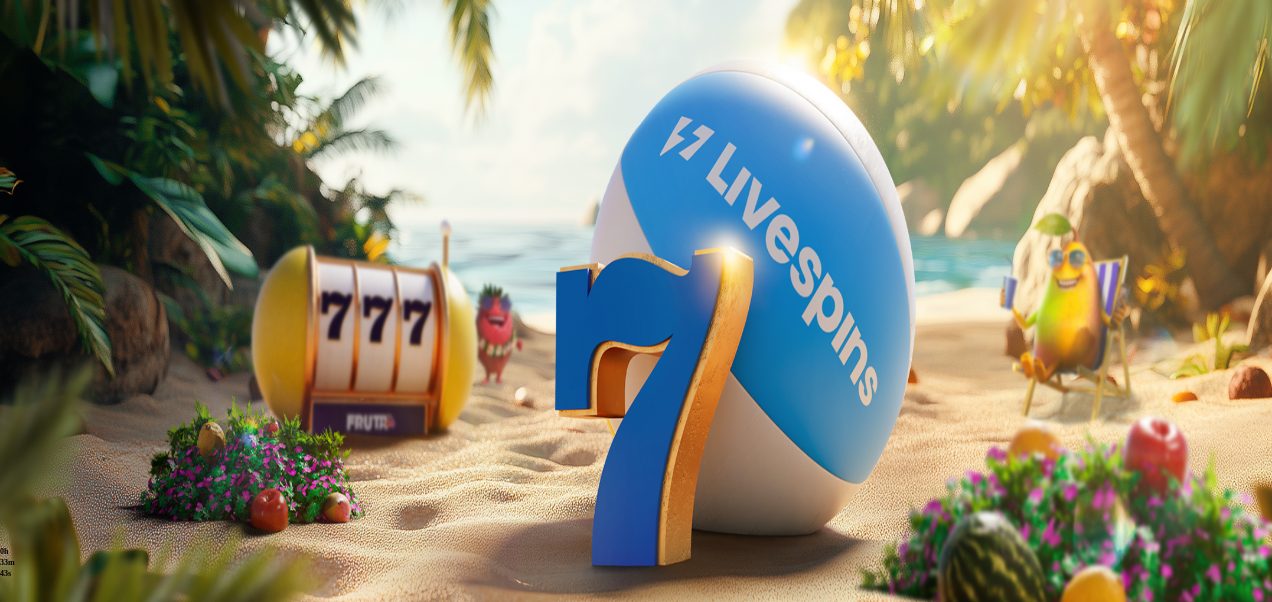 click at bounding box center [636, 520] 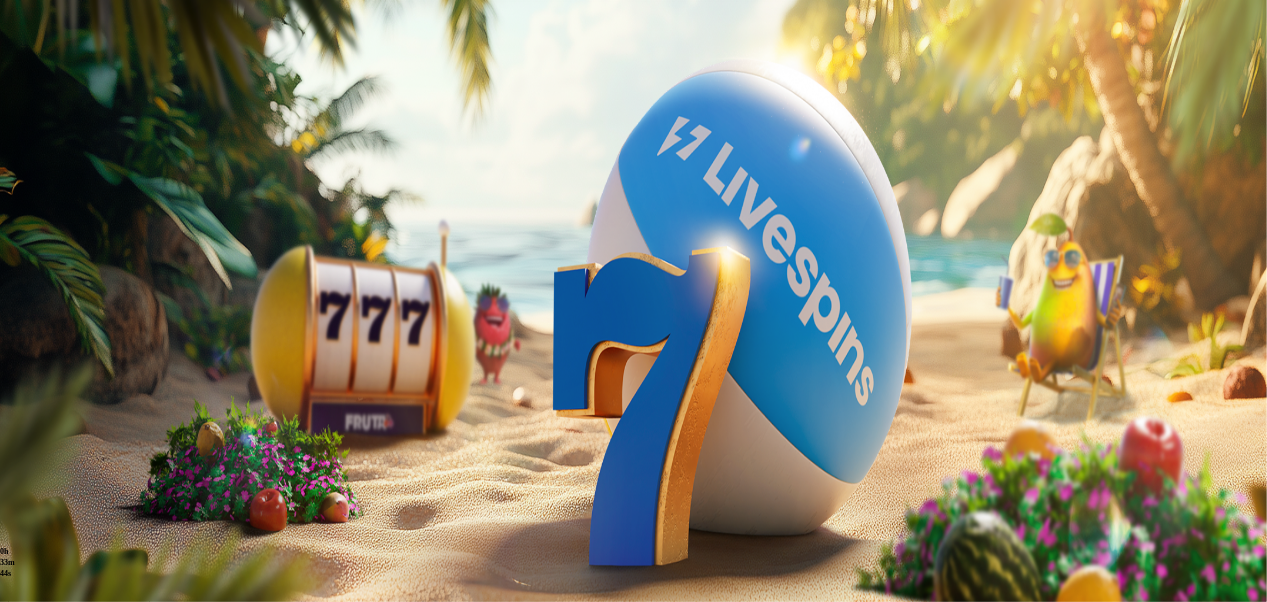 click at bounding box center [32, 690] 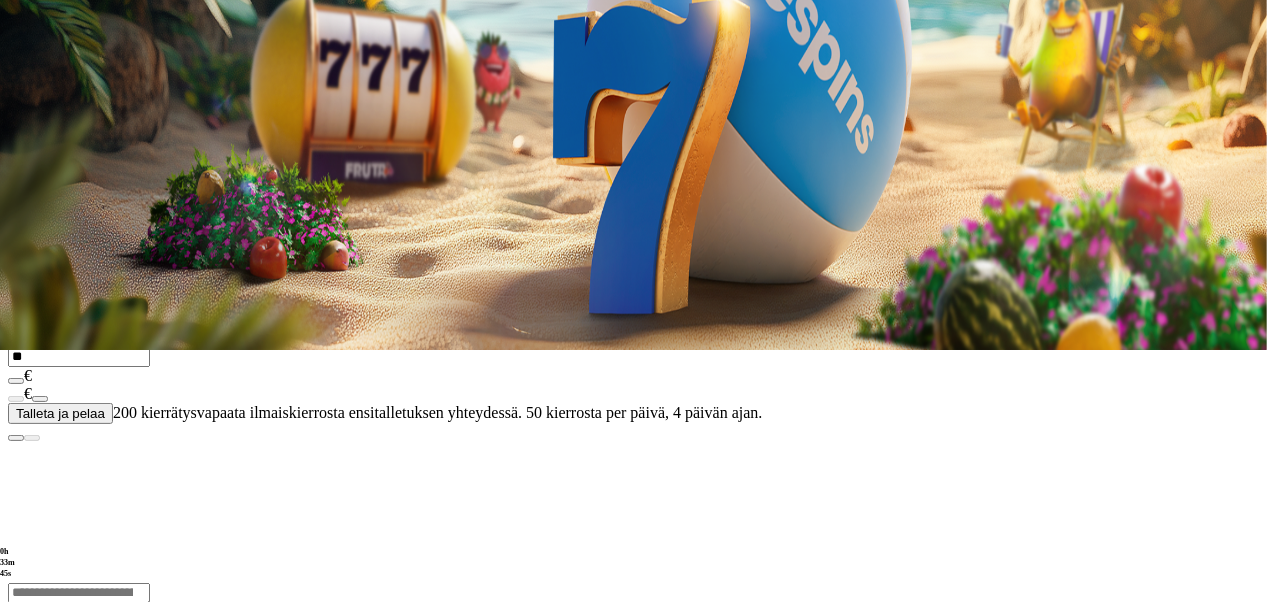 scroll, scrollTop: 265, scrollLeft: 0, axis: vertical 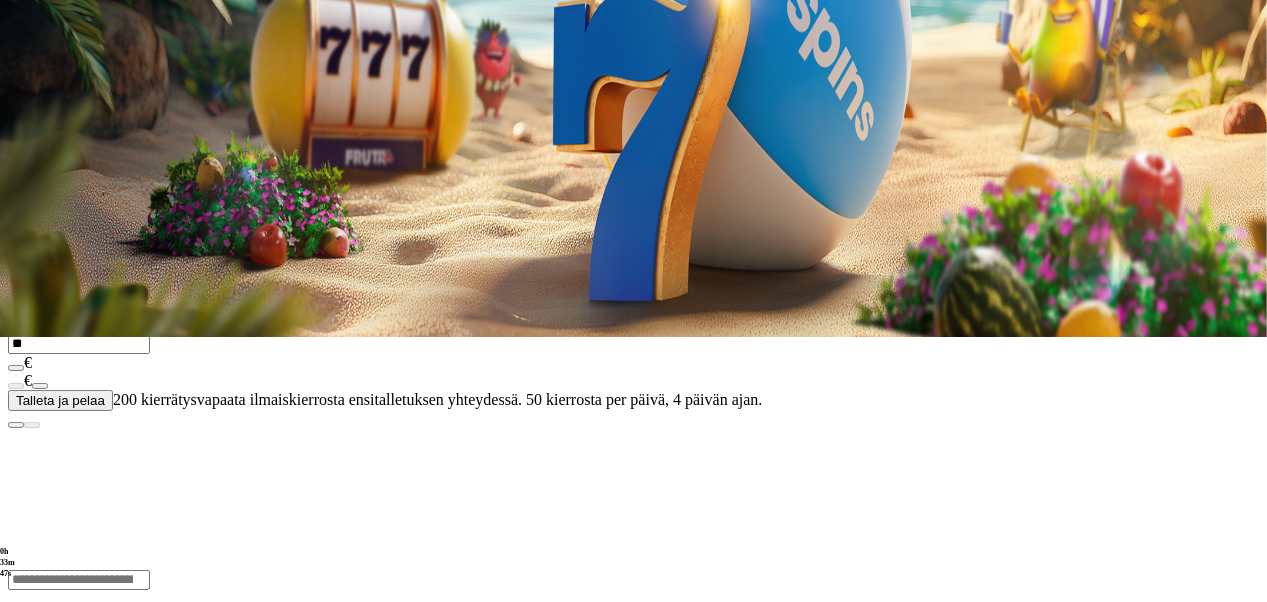 click on "Pelaa nyt" at bounding box center (77, 1187) 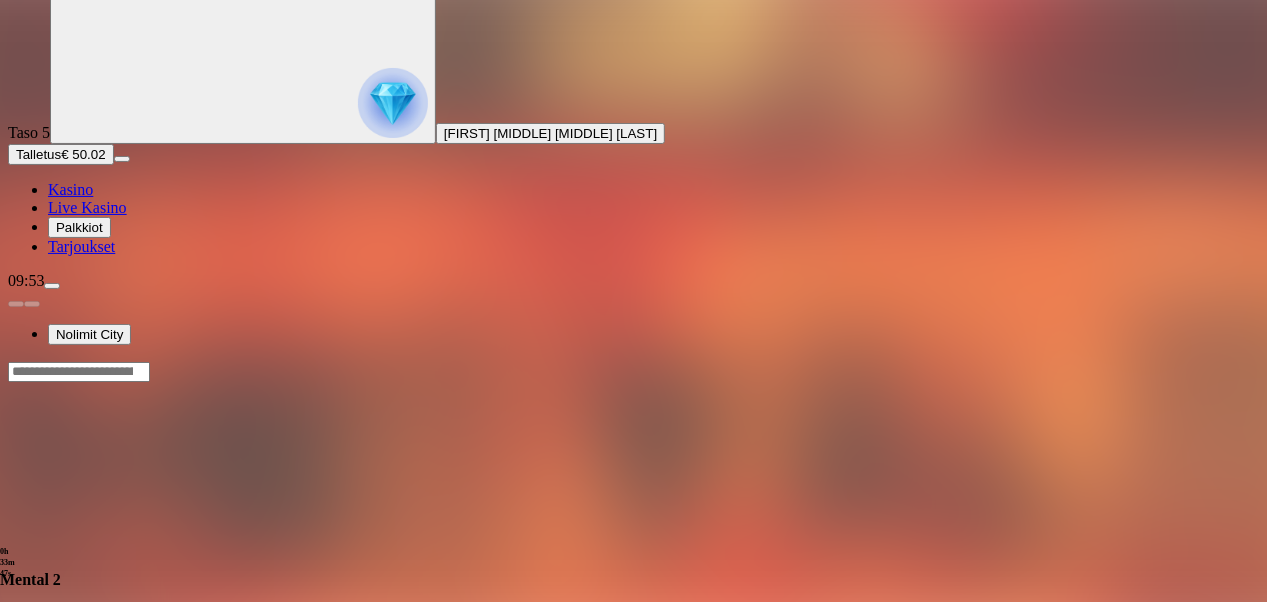 scroll, scrollTop: 0, scrollLeft: 0, axis: both 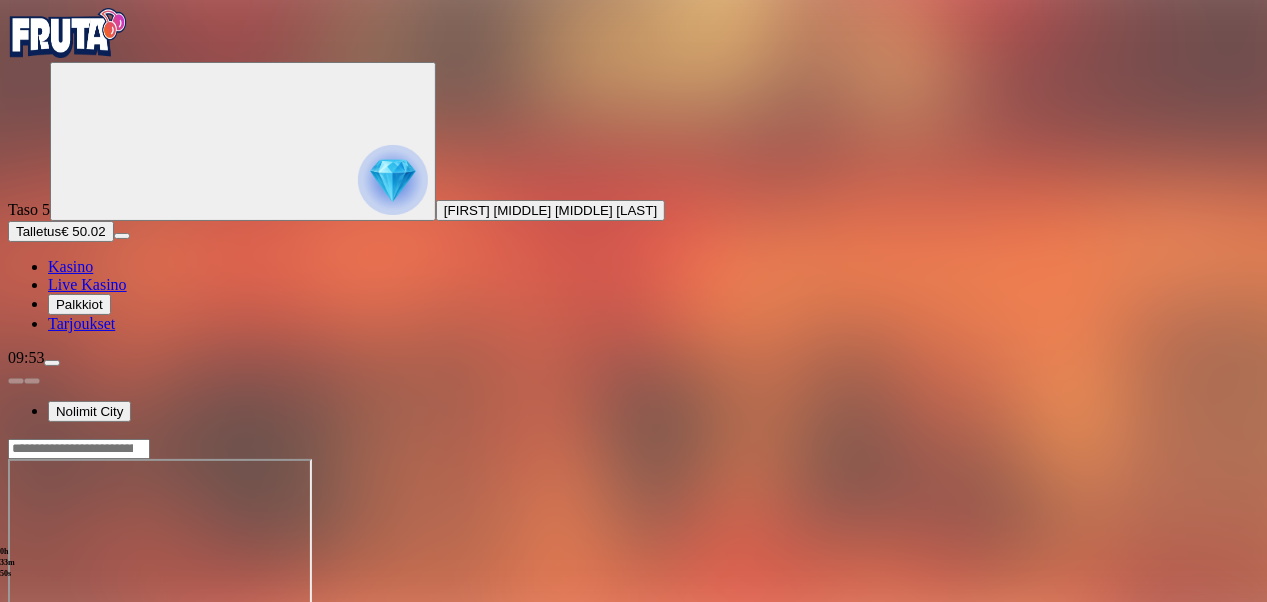 click at bounding box center (48, 631) 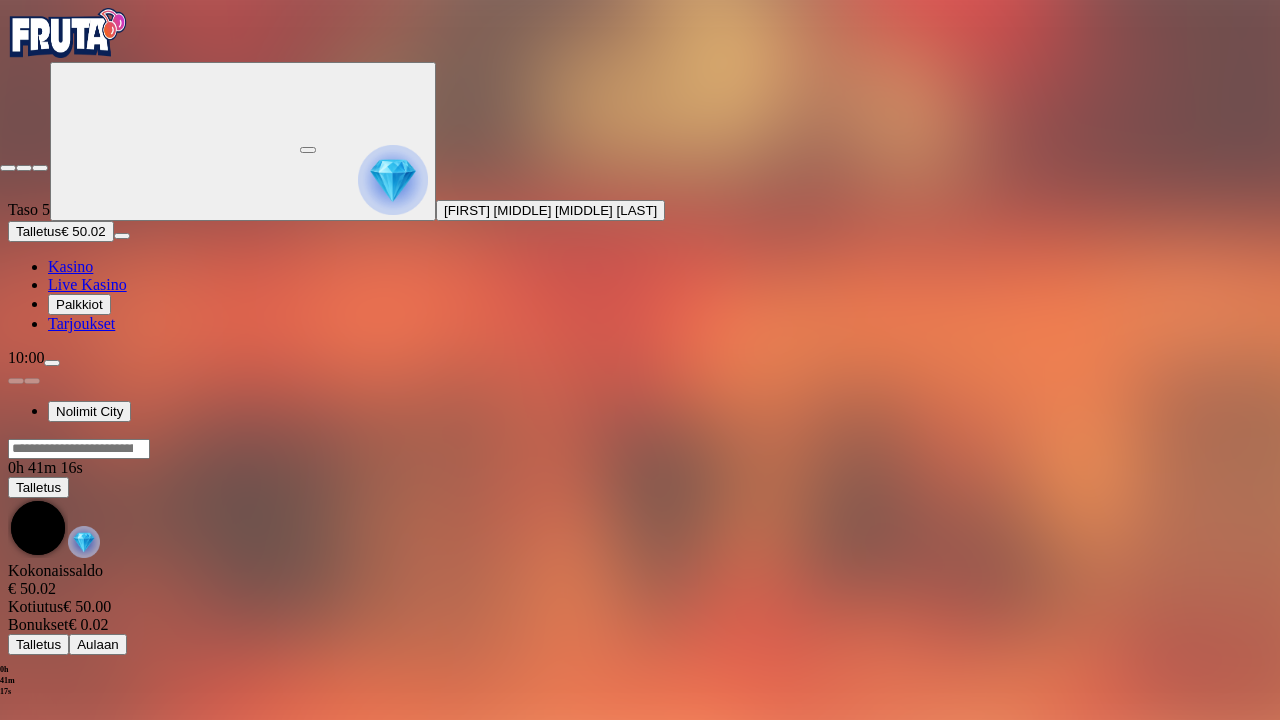 click at bounding box center [40, 168] 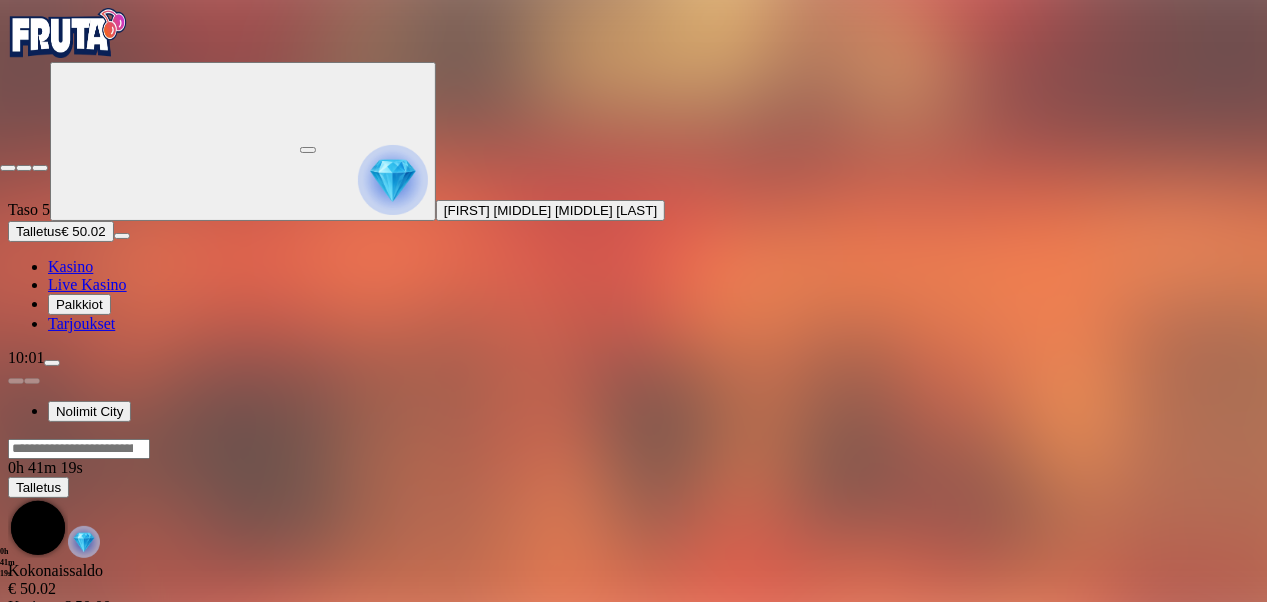type 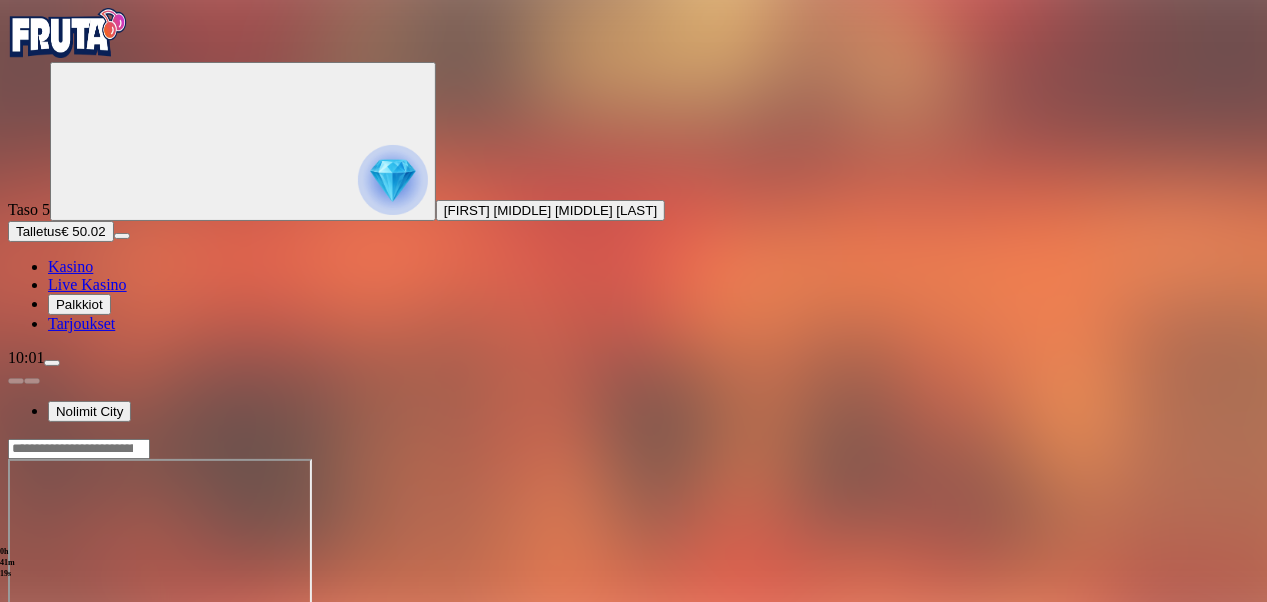 click at bounding box center (48, 631) 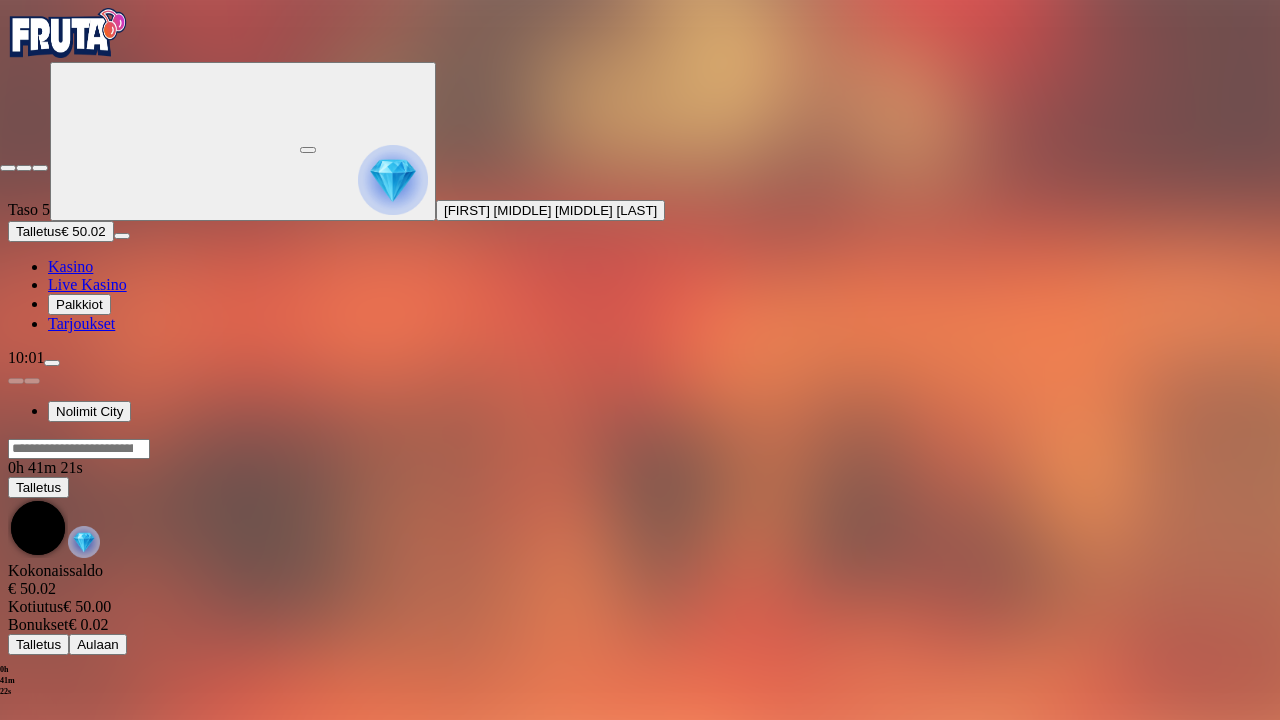 click at bounding box center (40, 168) 